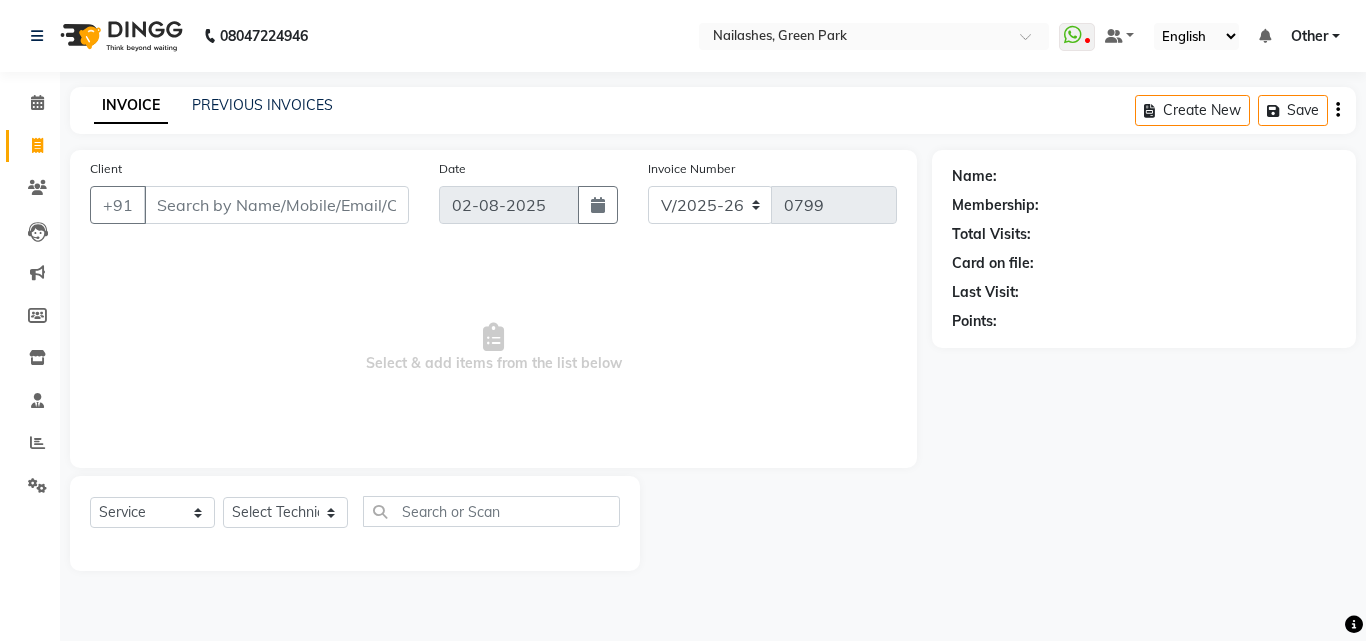 select on "3755" 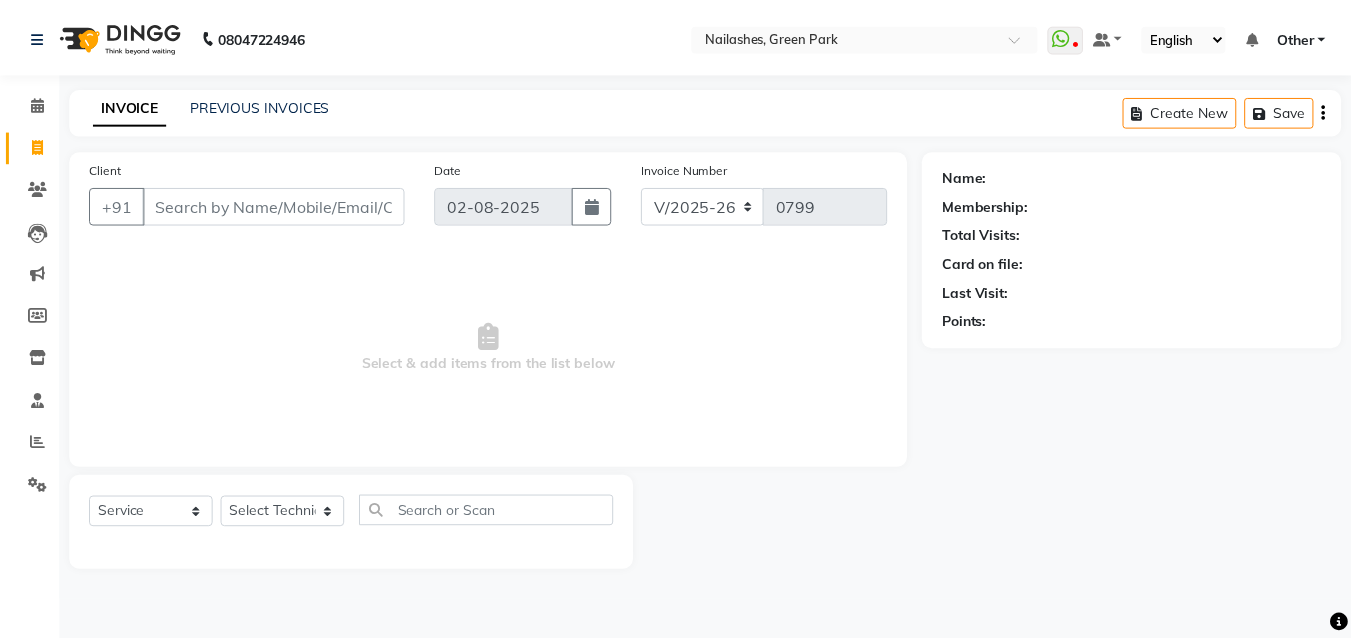 scroll, scrollTop: 0, scrollLeft: 0, axis: both 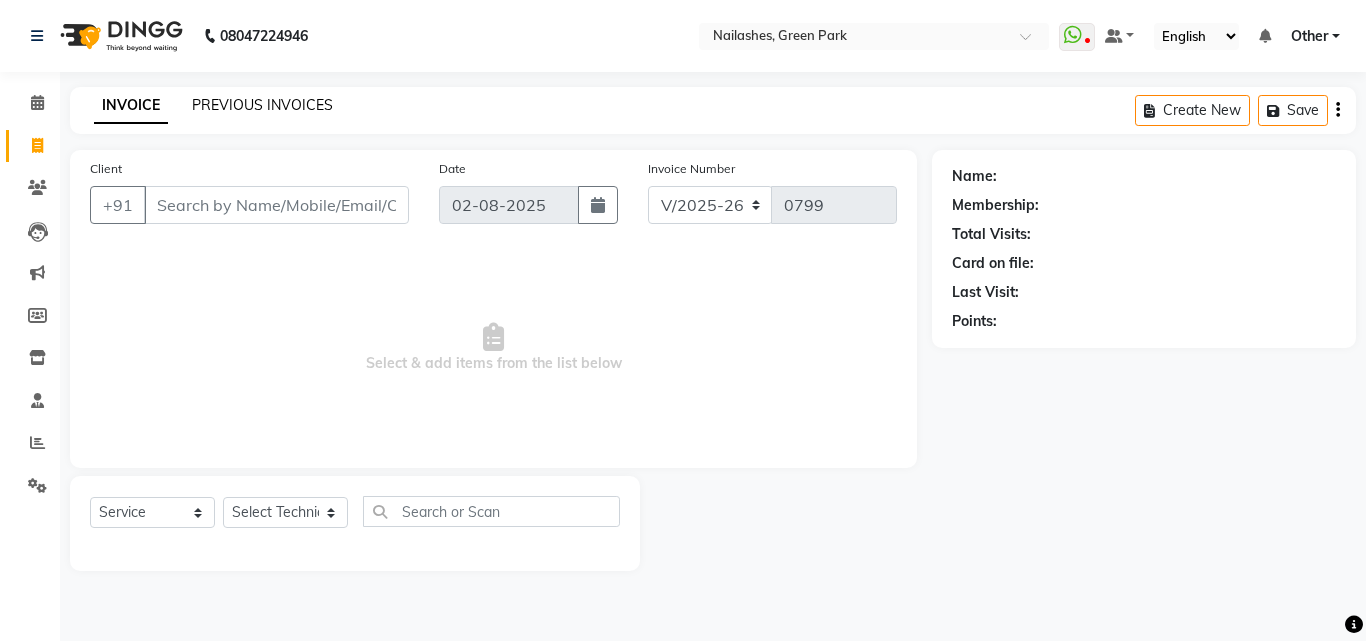 drag, startPoint x: 0, startPoint y: 0, endPoint x: 269, endPoint y: 104, distance: 288.40424 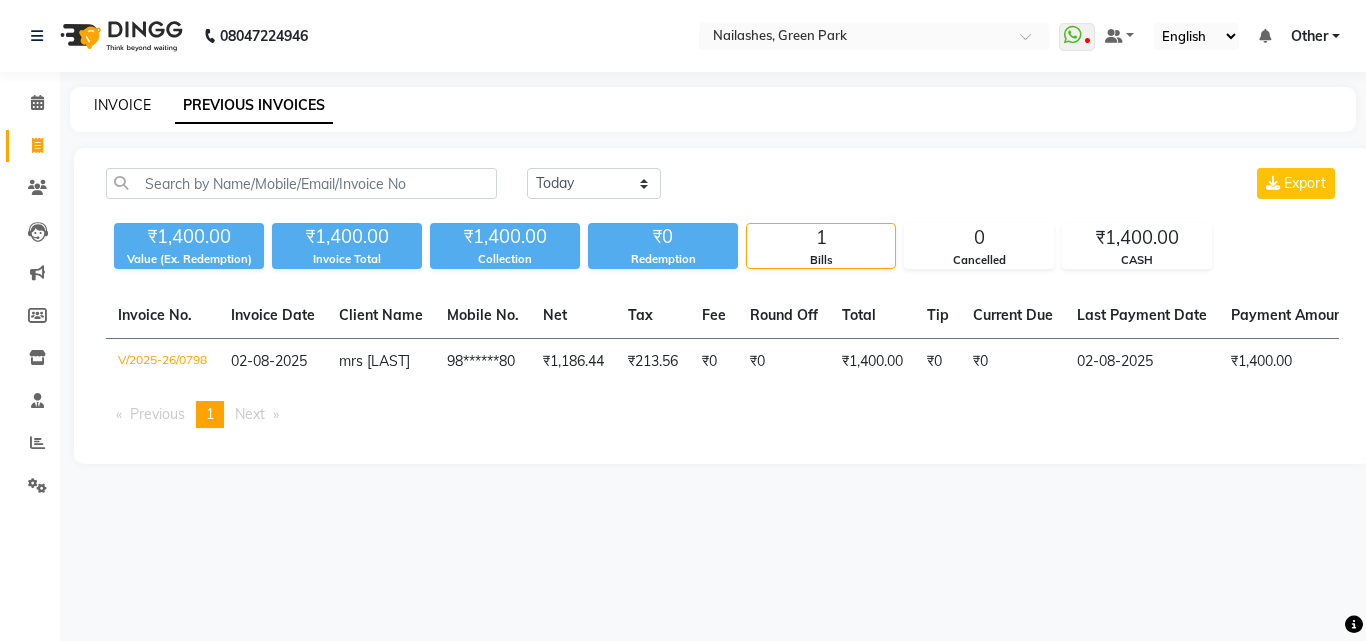 click on "INVOICE" 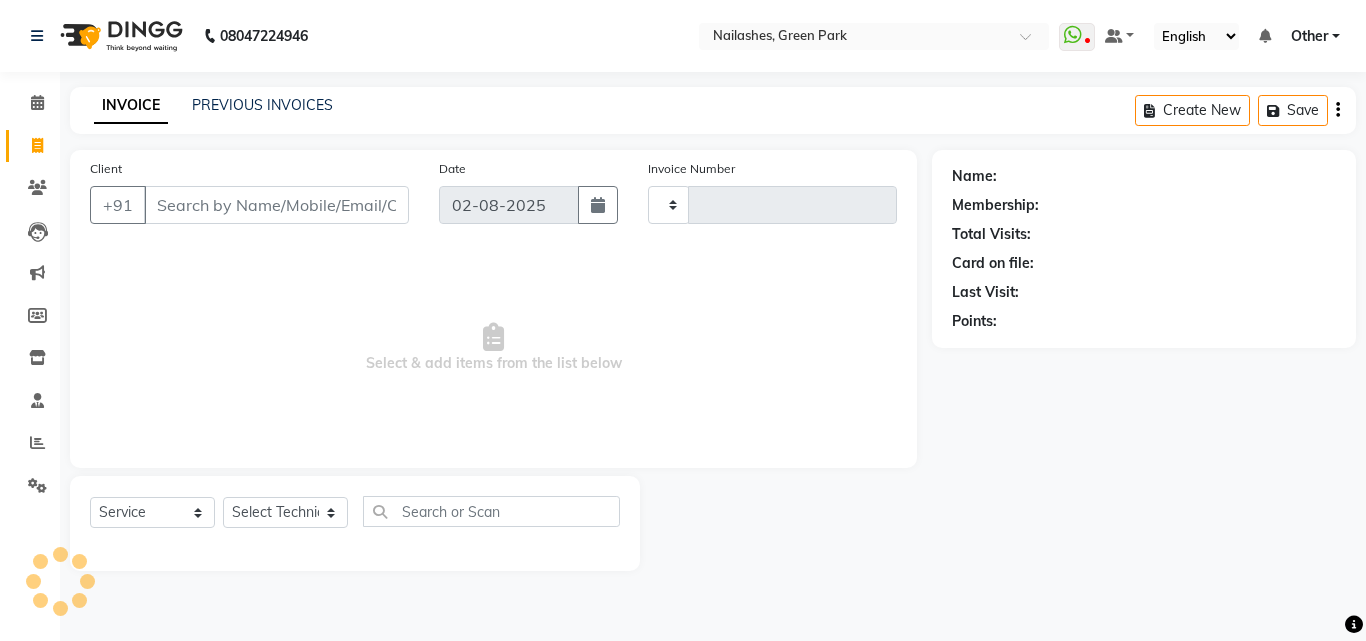 type on "0799" 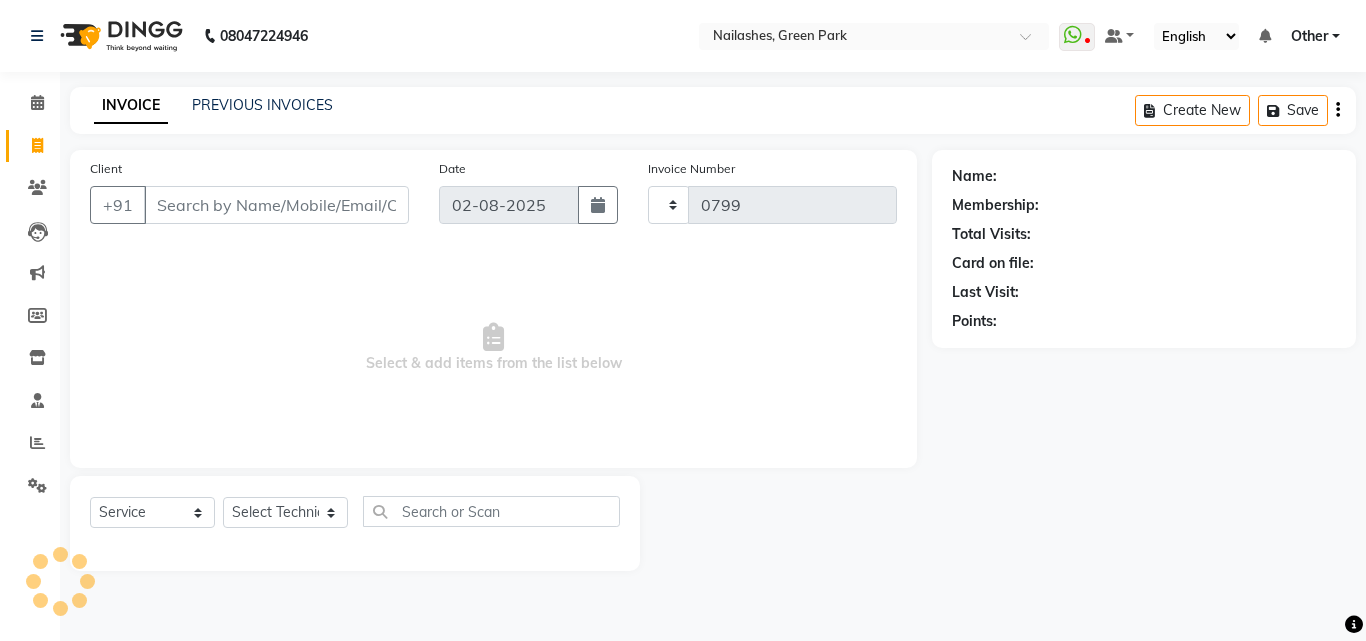 select on "3755" 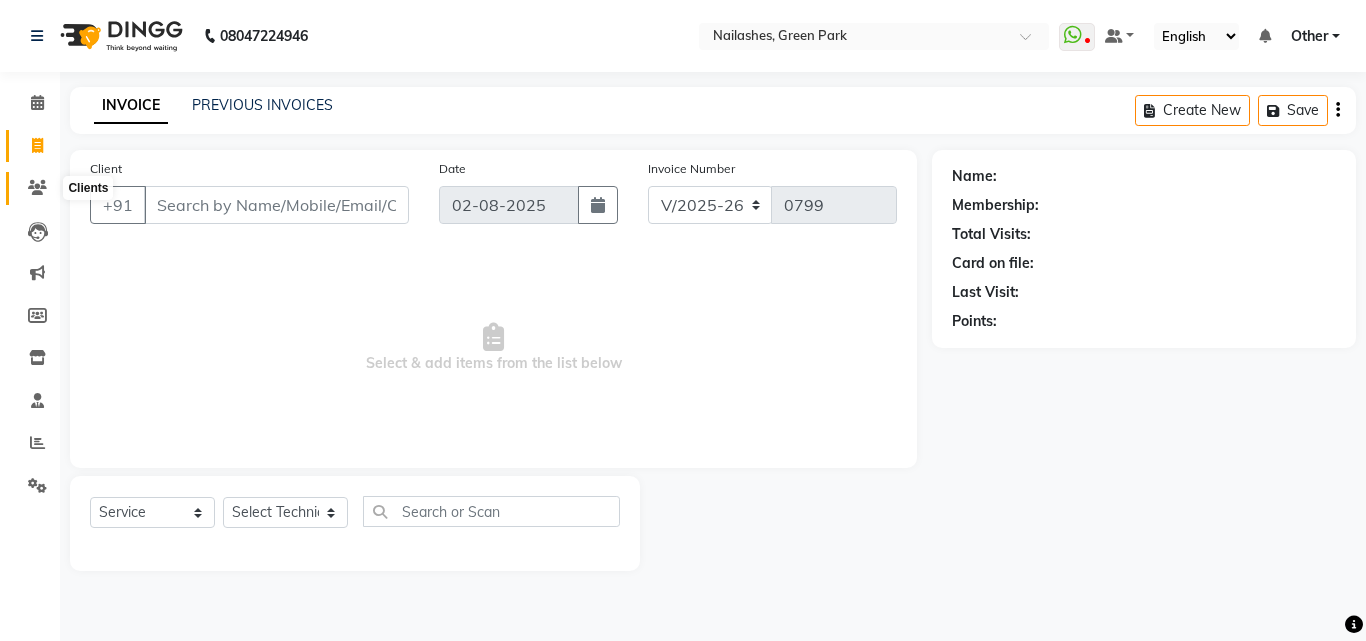 click 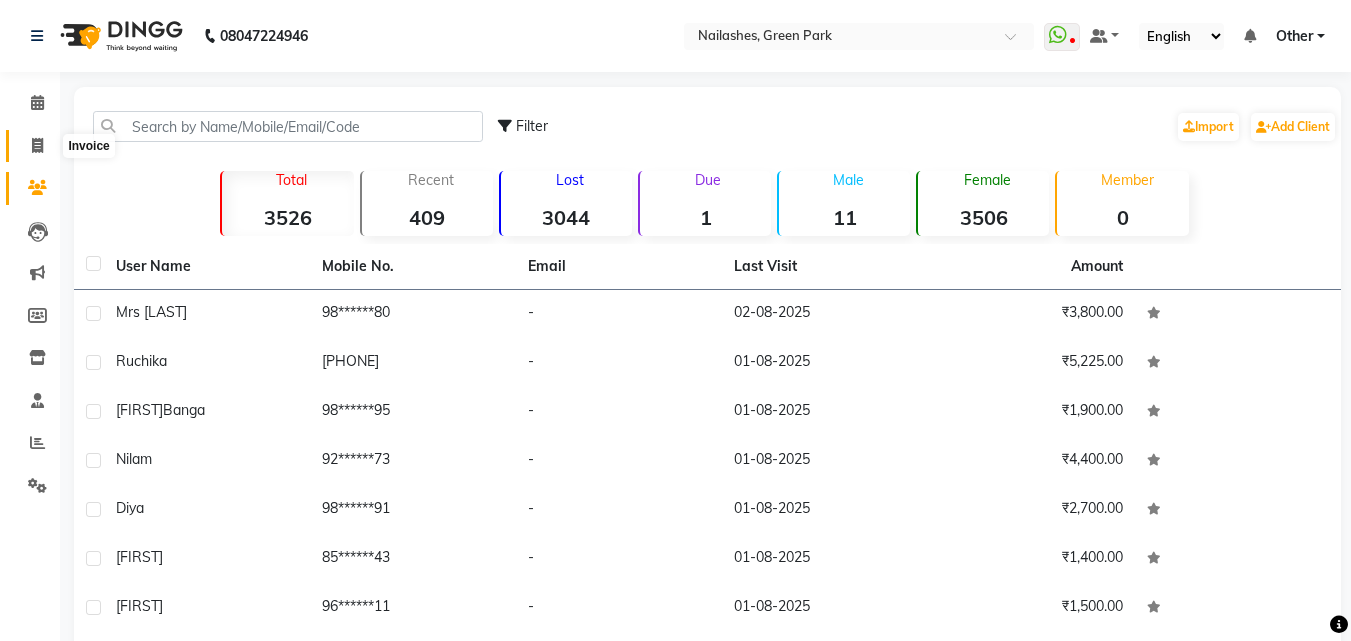 click 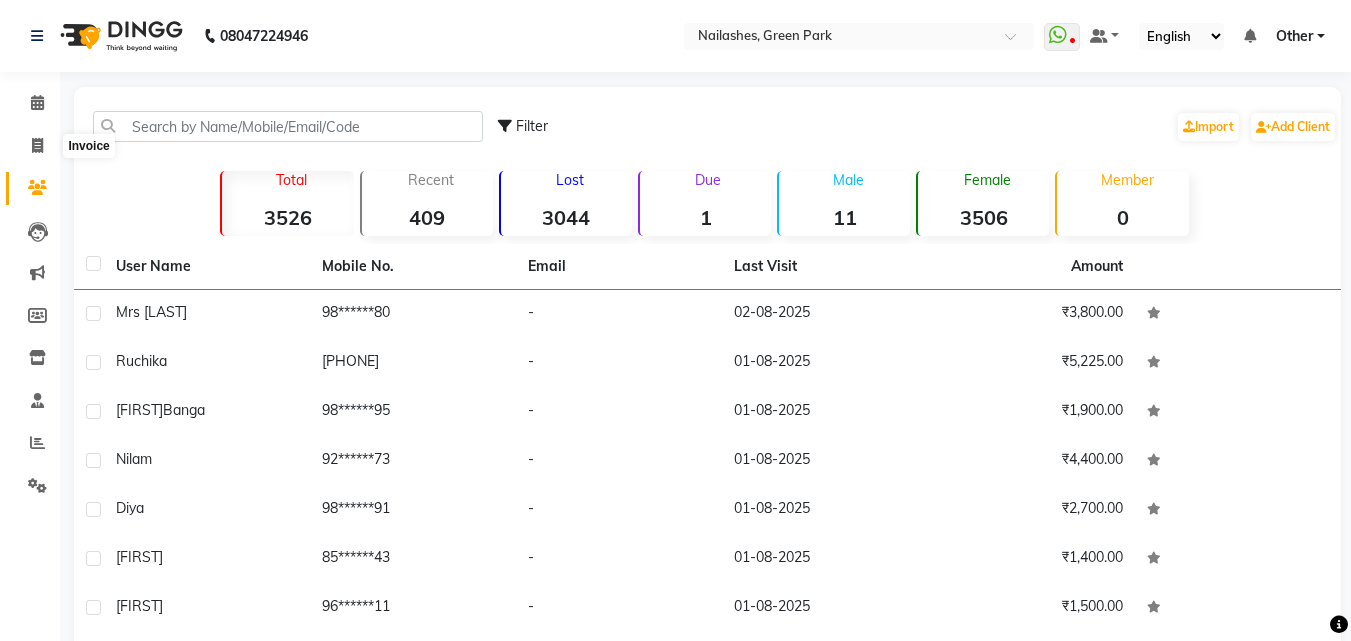 select on "3755" 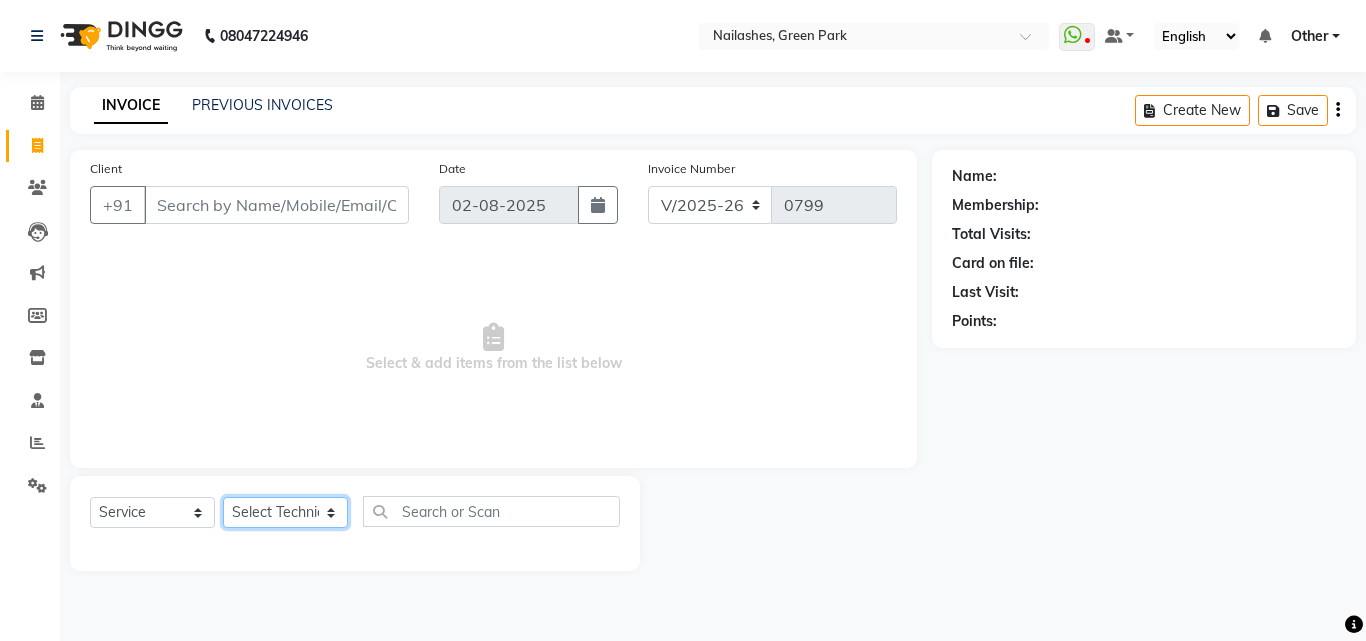 click on "Select Technician [PERSON] Other  [PERSON] [PERSON] [PERSON] [PERSON]" 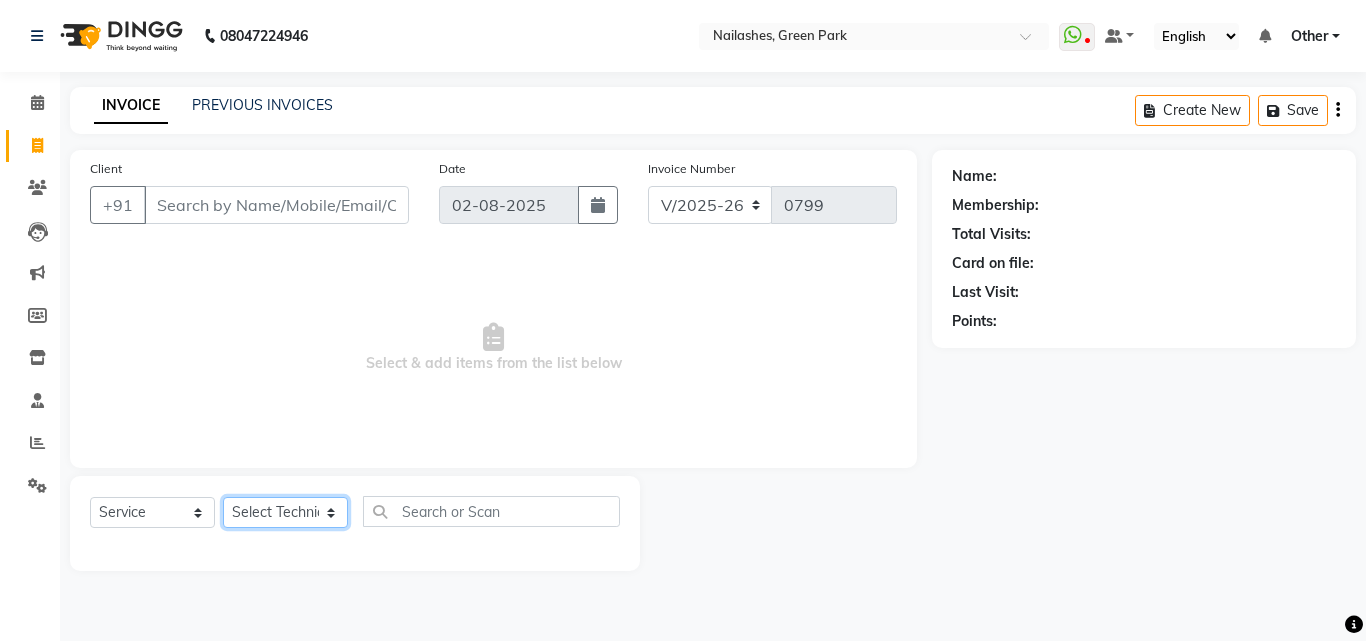 select on "[POSTAL_CODE]" 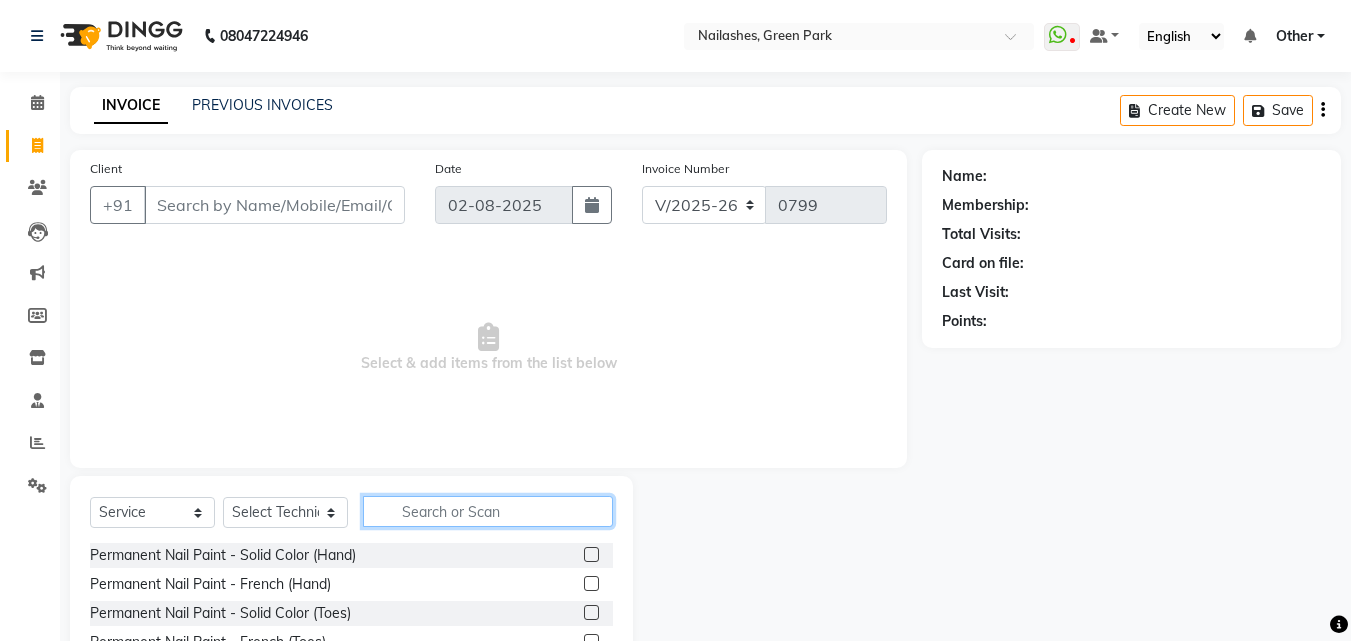 click 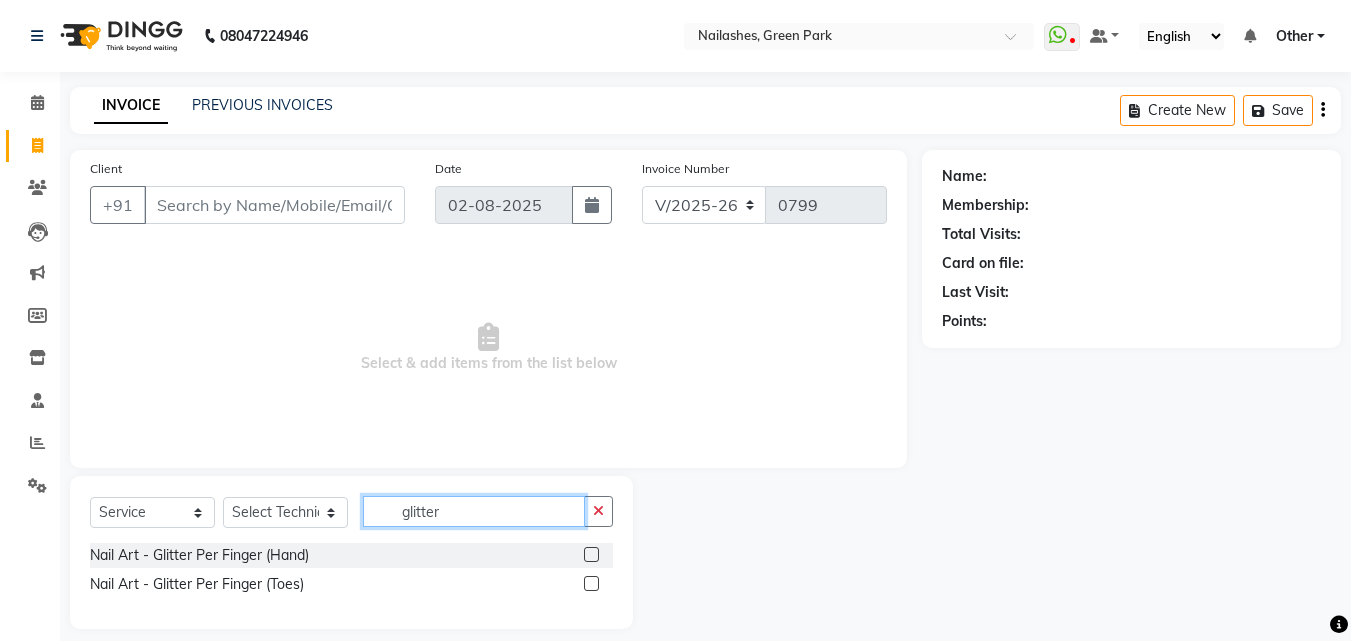 type on "glitter" 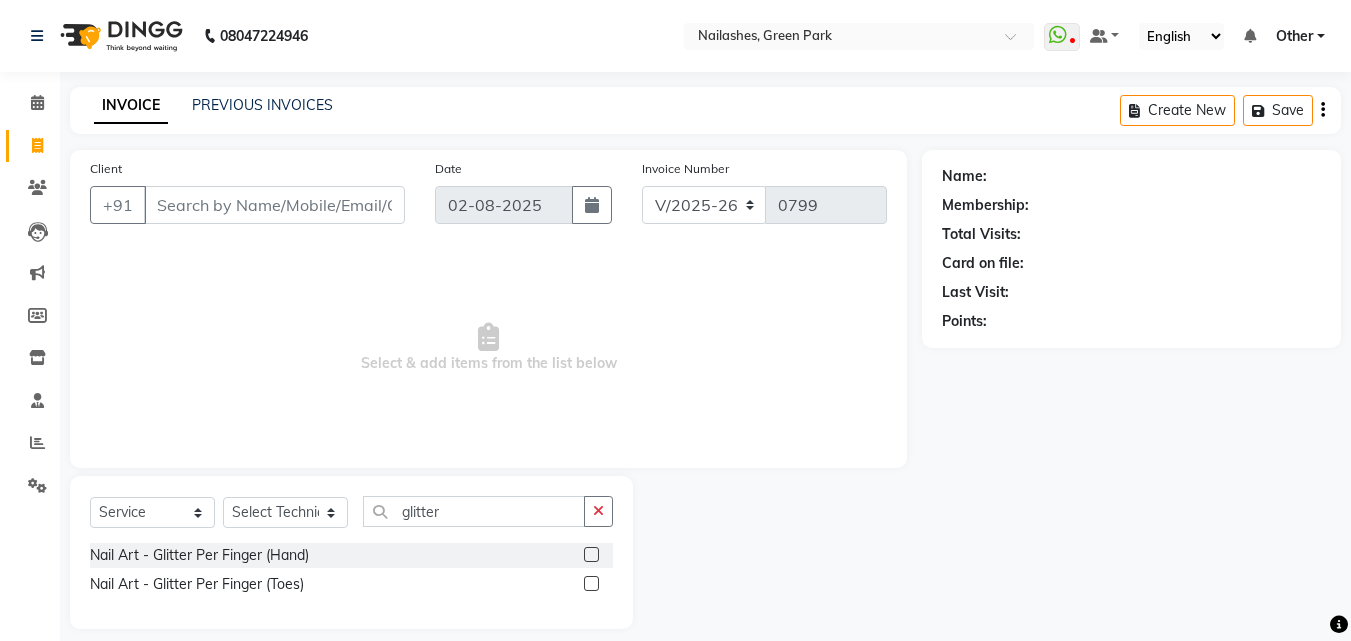 click 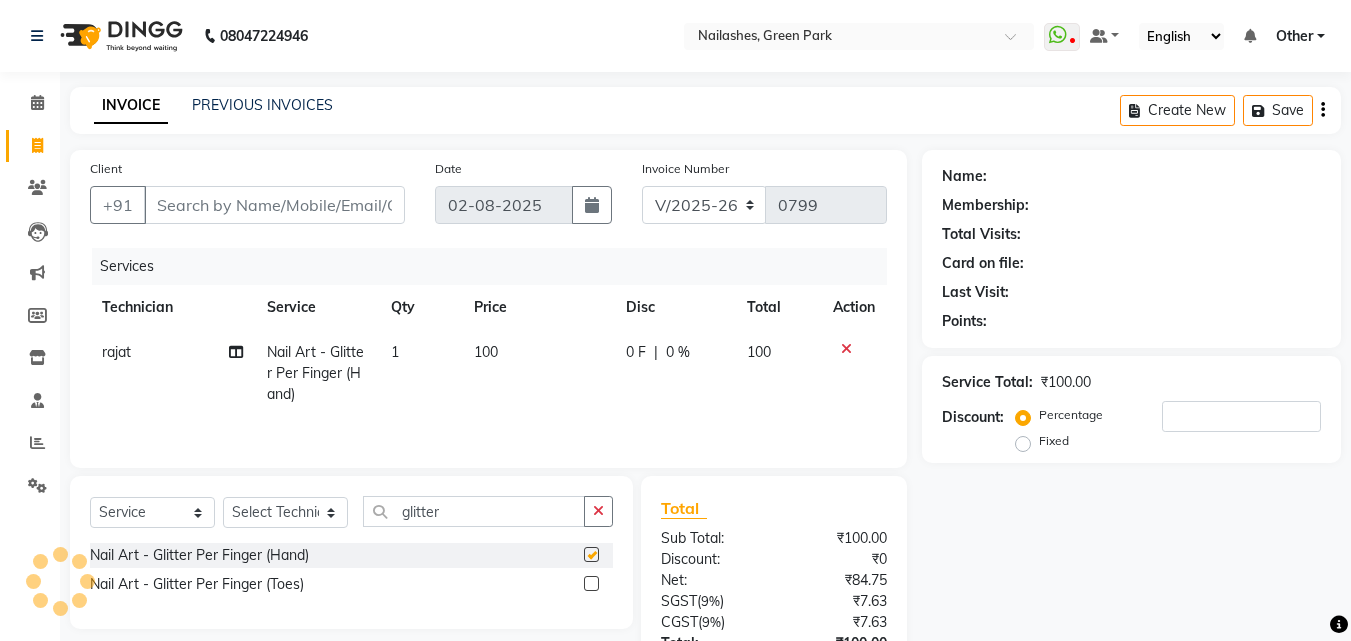 checkbox on "false" 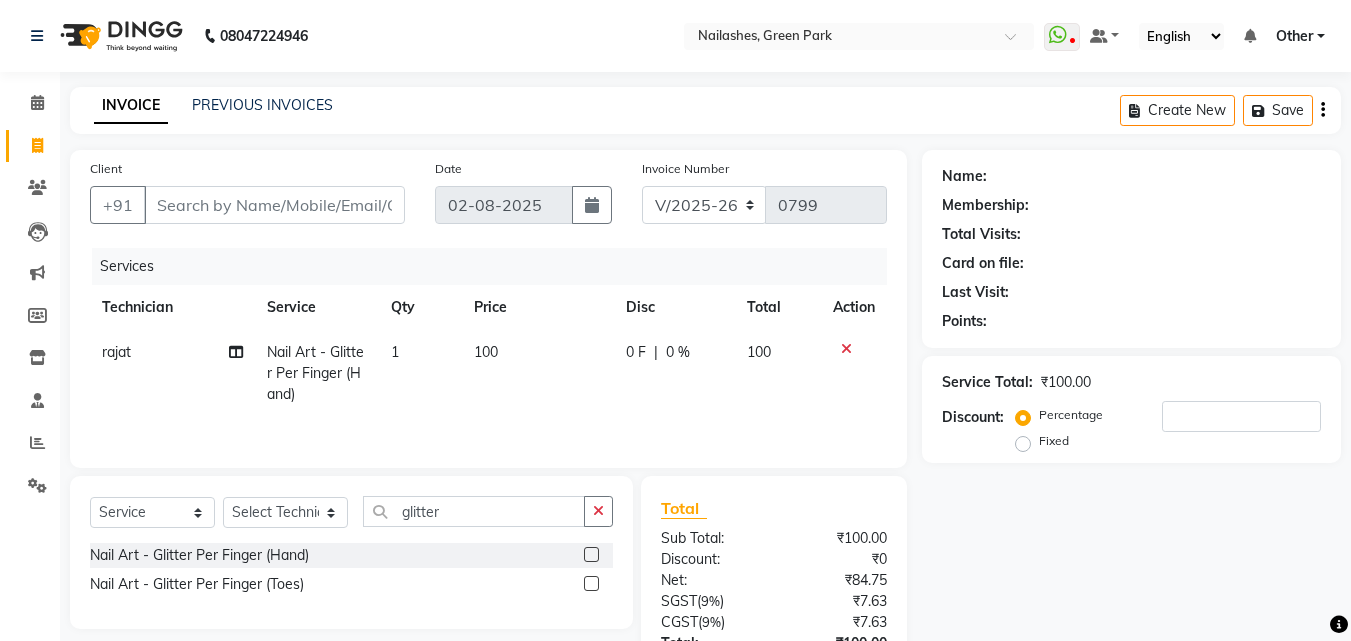 click on "100" 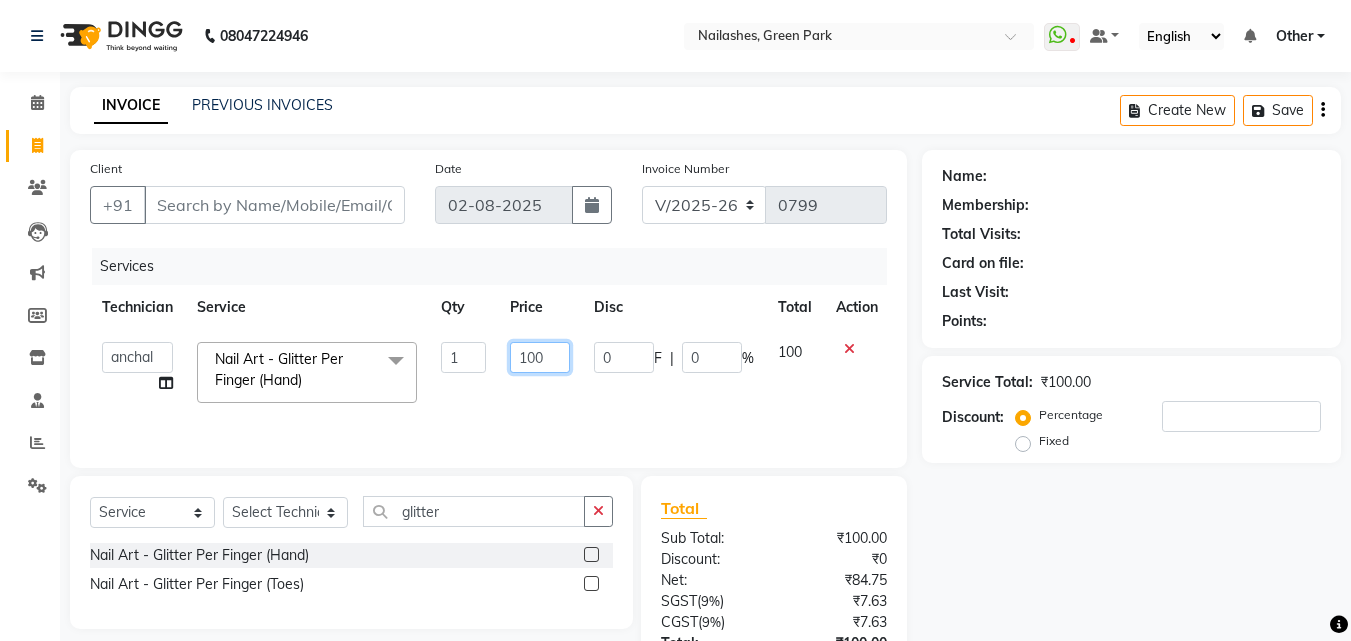 click on "100" 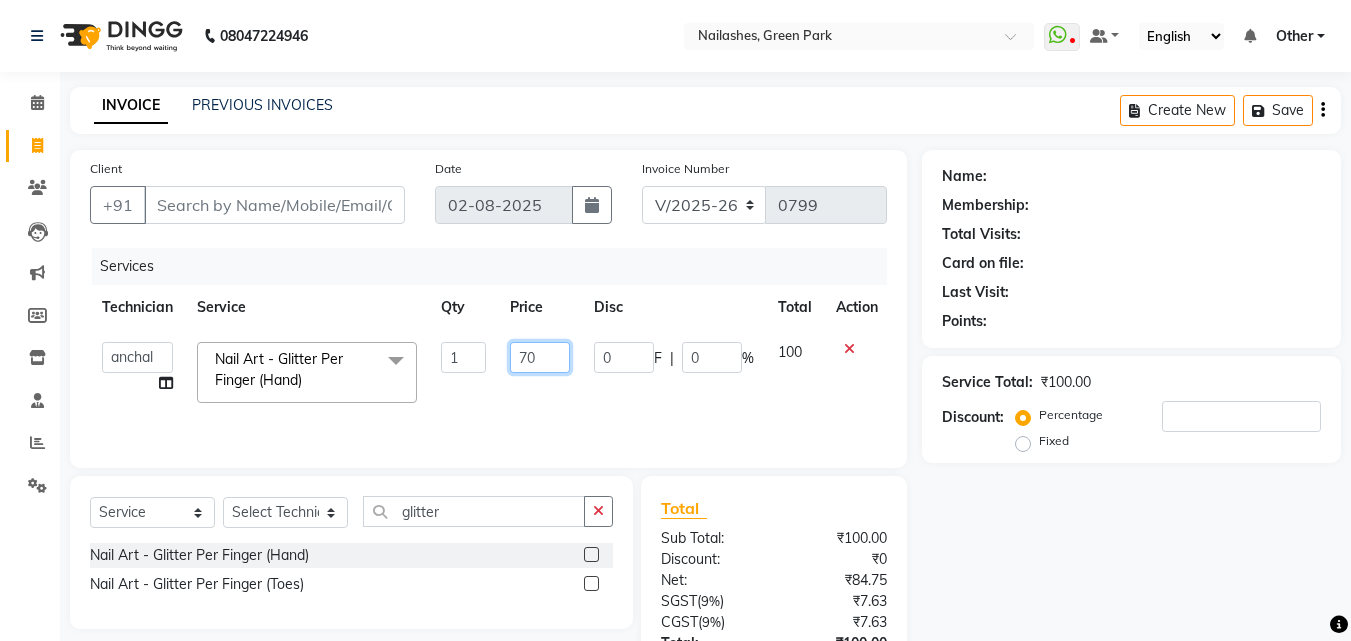 type on "700" 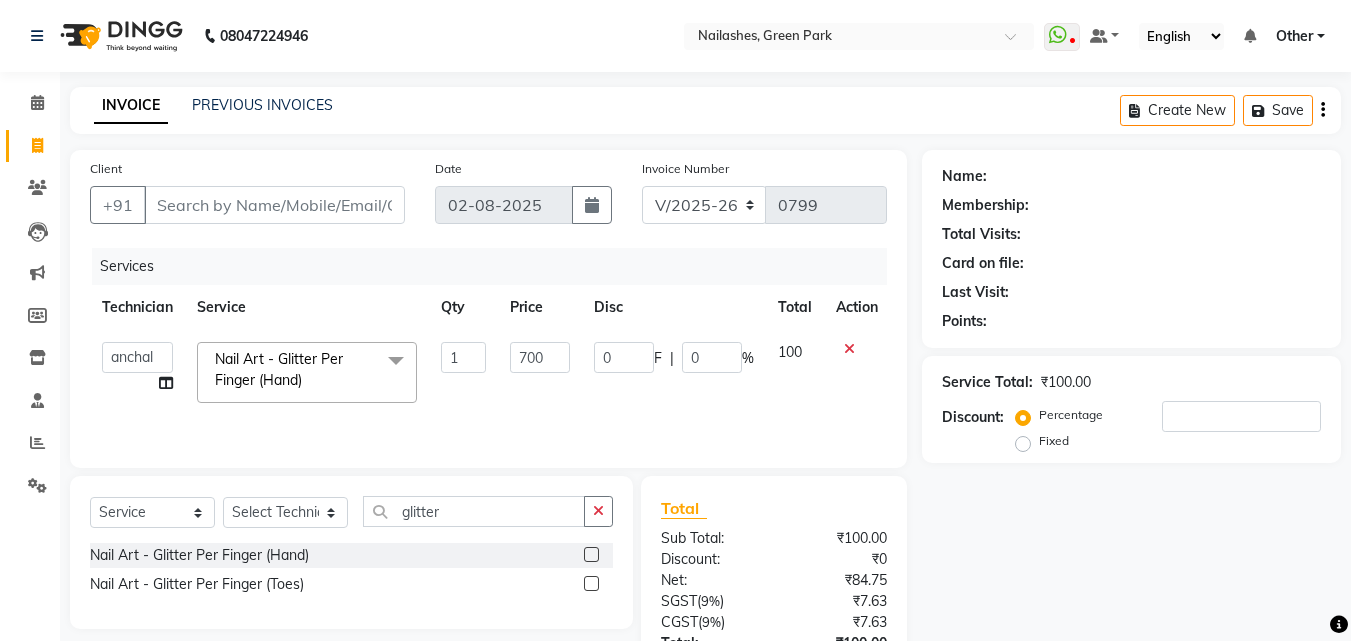 click on "700" 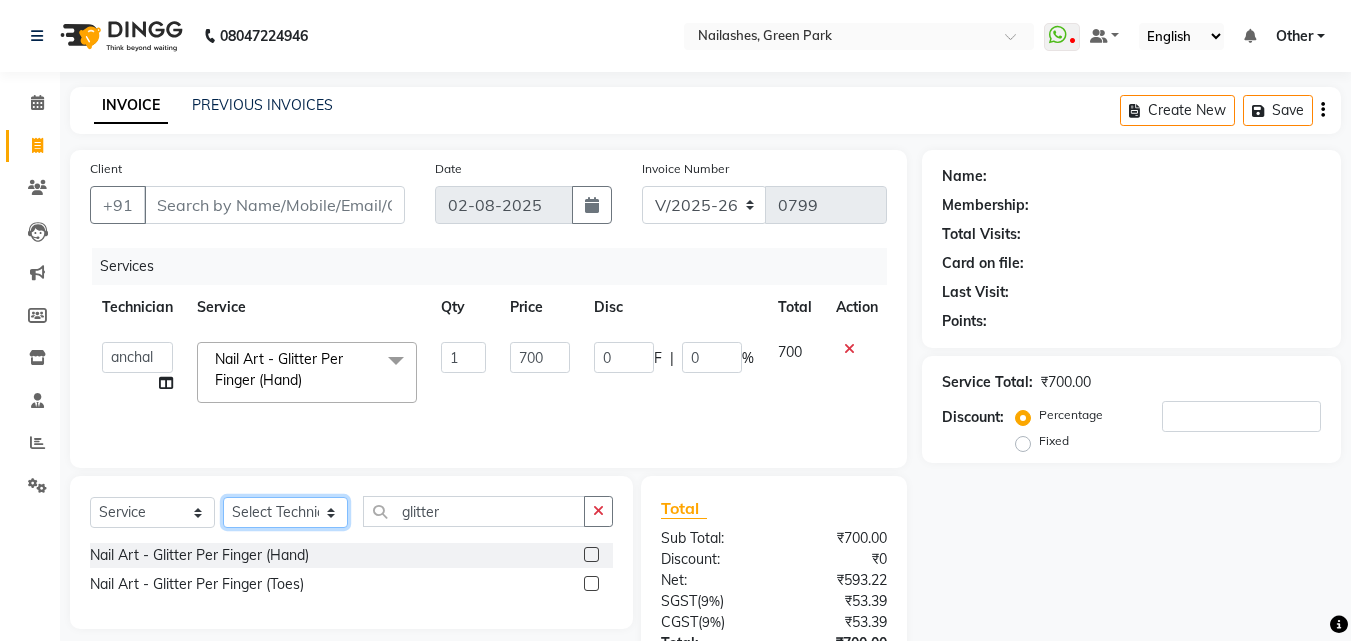 click on "Select Technician [PERSON] Other  [PERSON] [PERSON] [PERSON] [PERSON]" 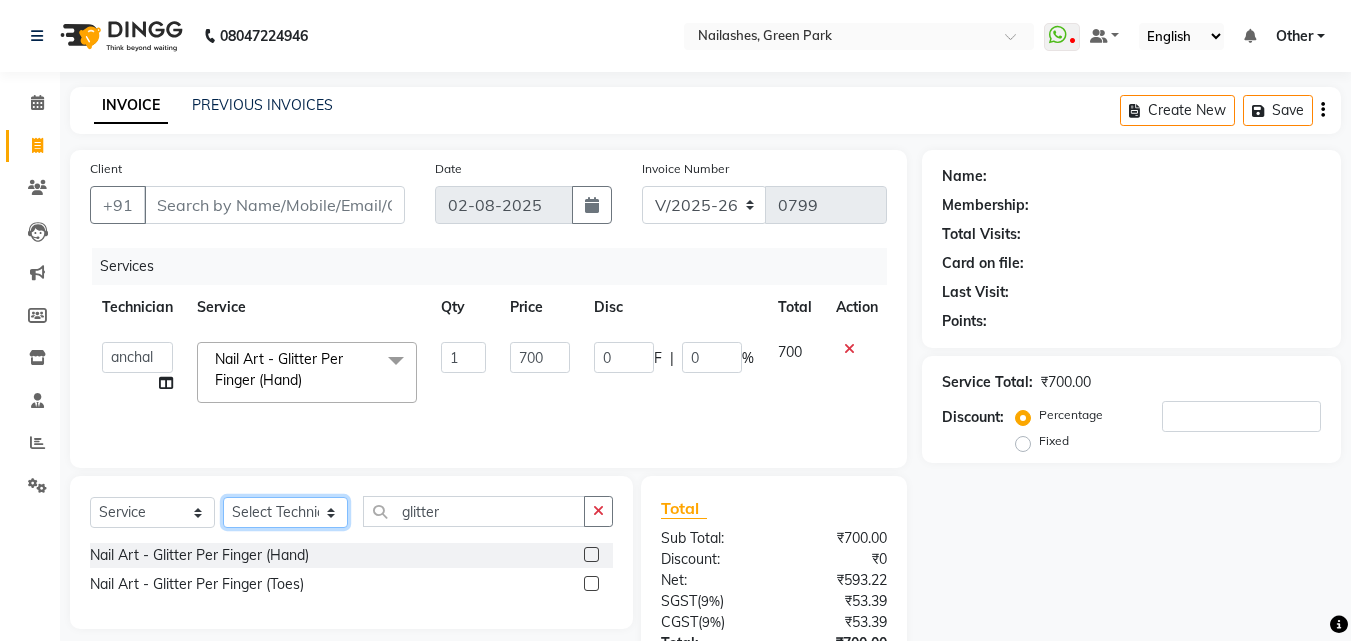 select on "[POSTAL_CODE]" 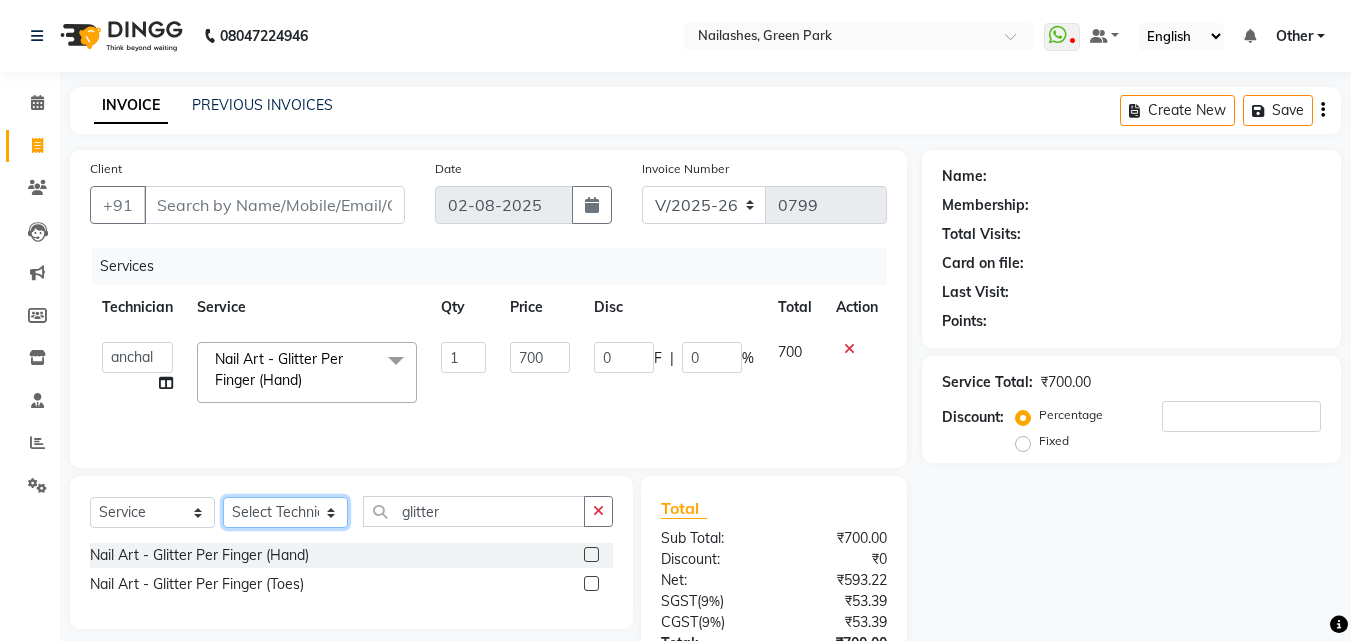 click on "Select Technician [PERSON] Other  [PERSON] [PERSON] [PERSON] [PERSON]" 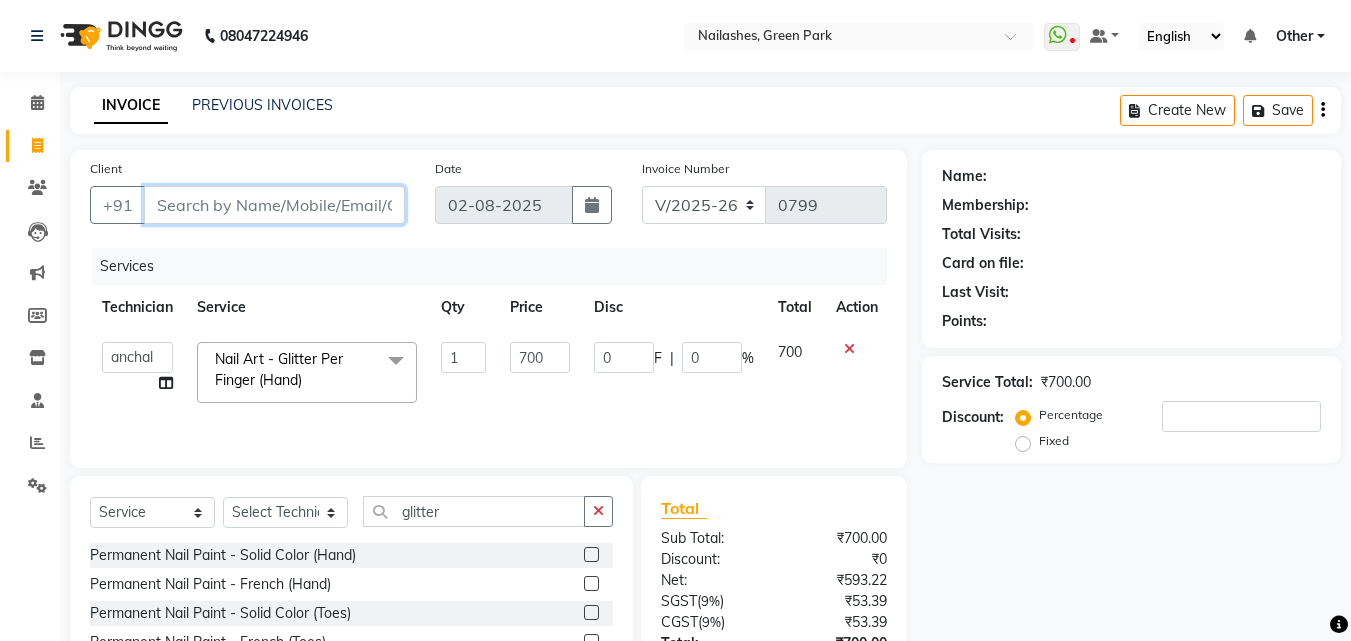 click on "Client" at bounding box center (274, 205) 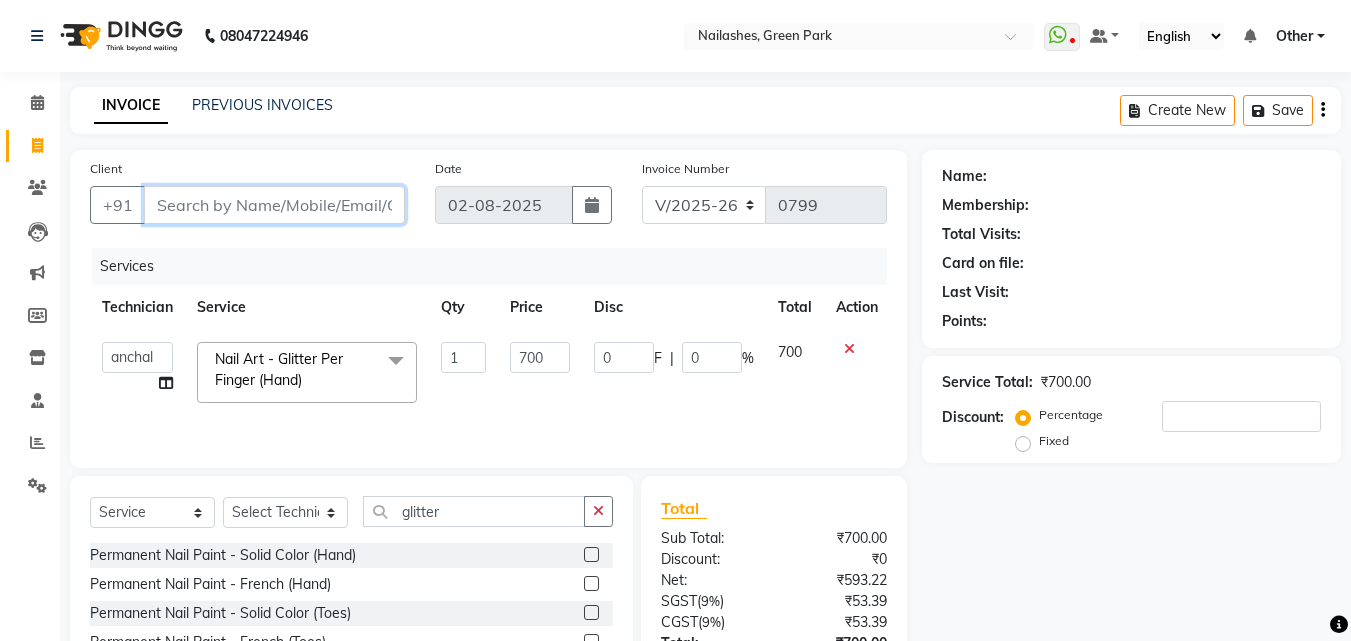 click on "Client" at bounding box center (274, 205) 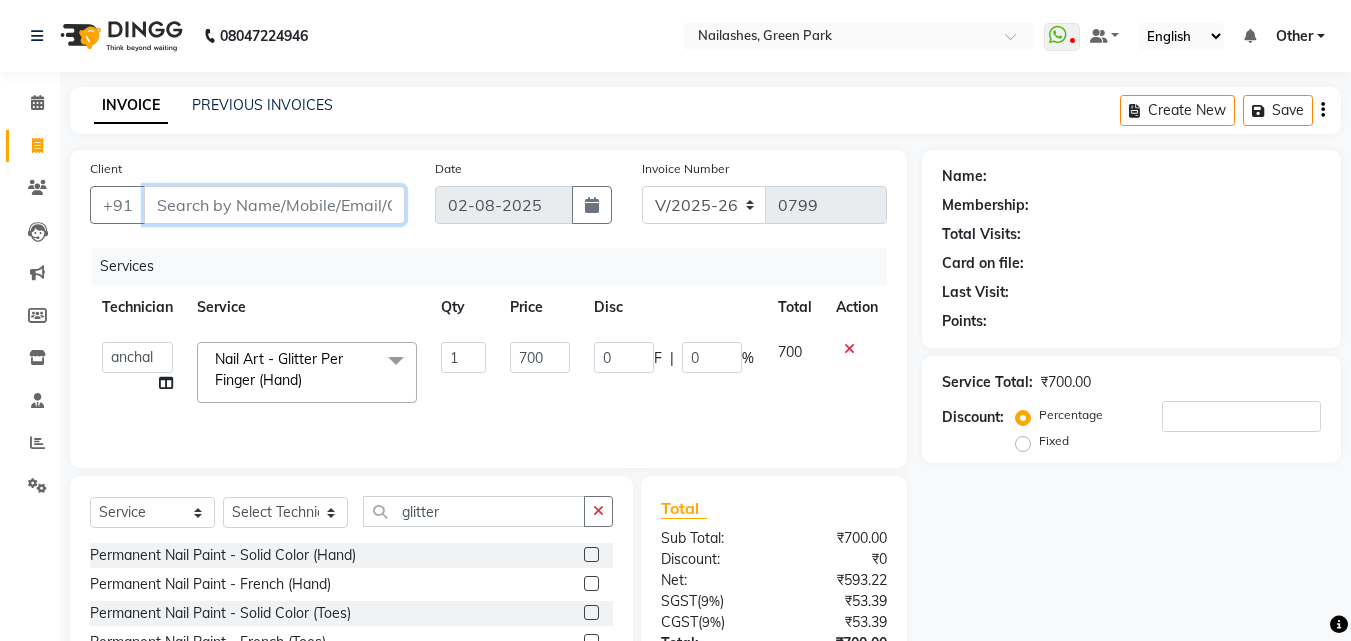 type on "9" 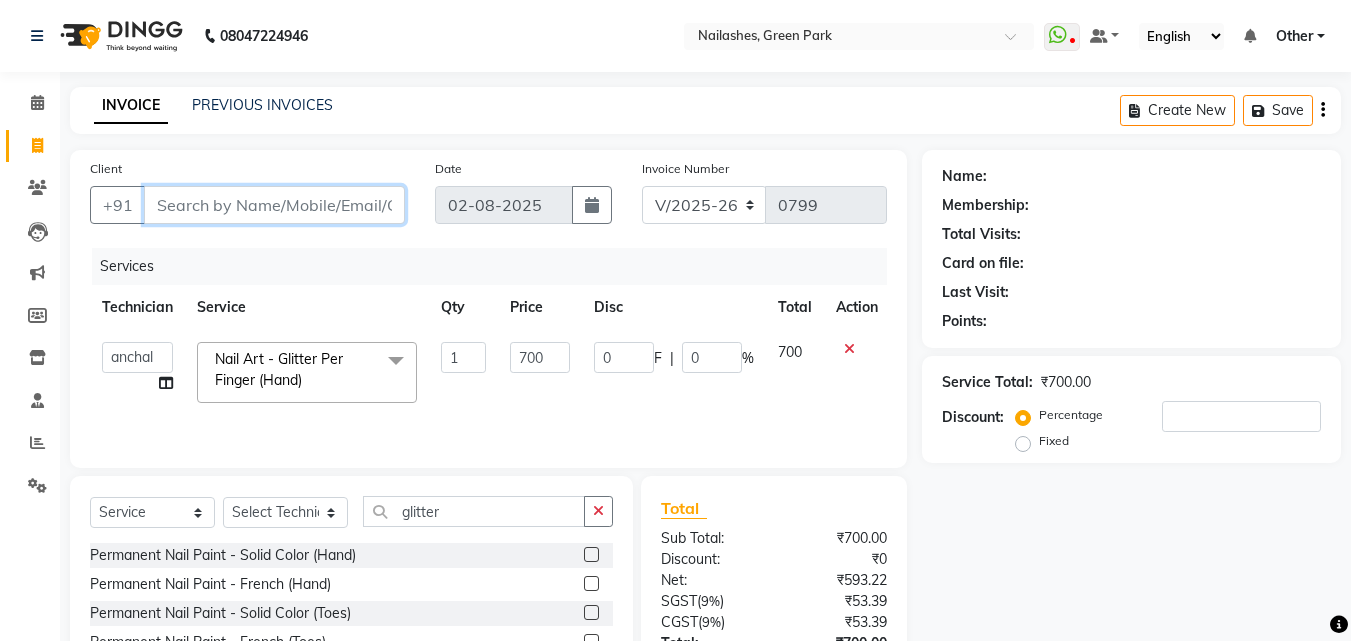 type on "0" 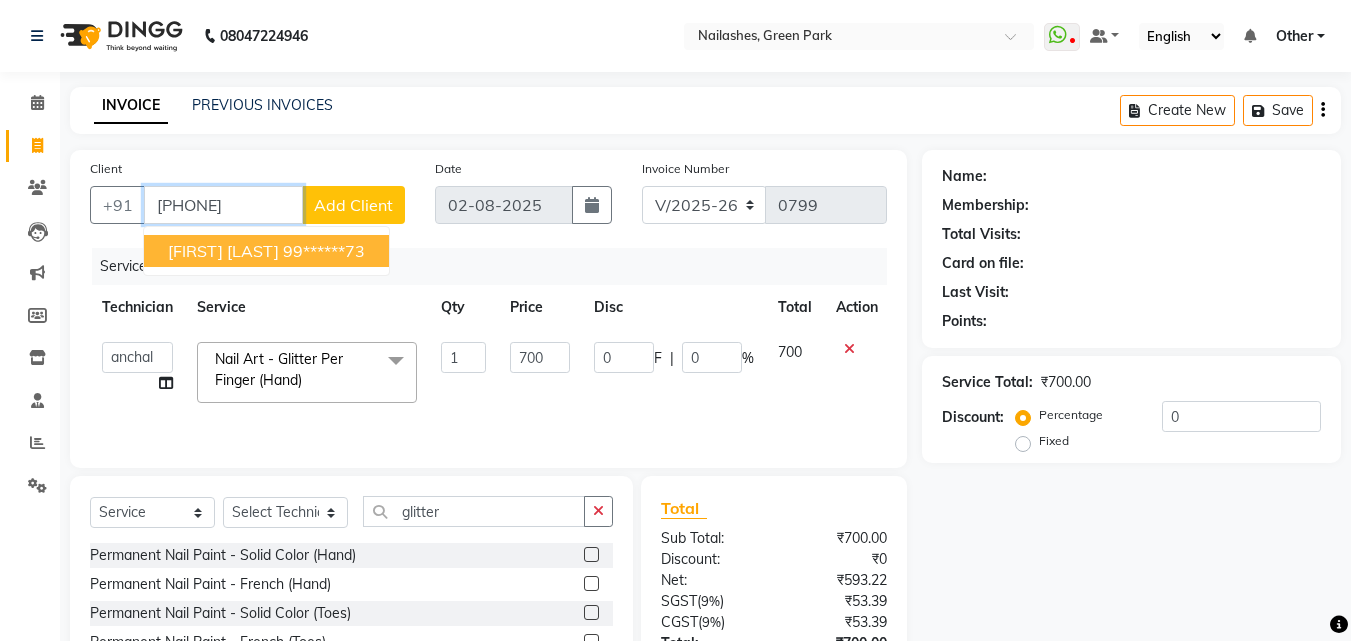 click on "99******73" at bounding box center [324, 251] 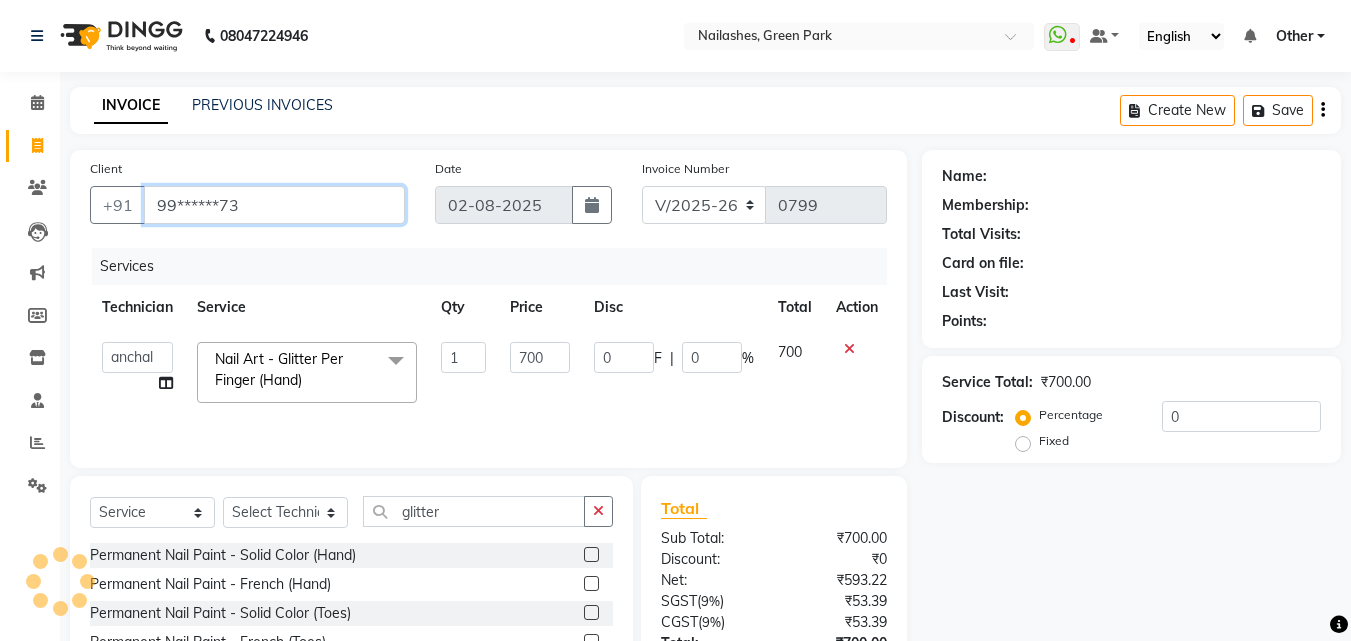 type on "99******73" 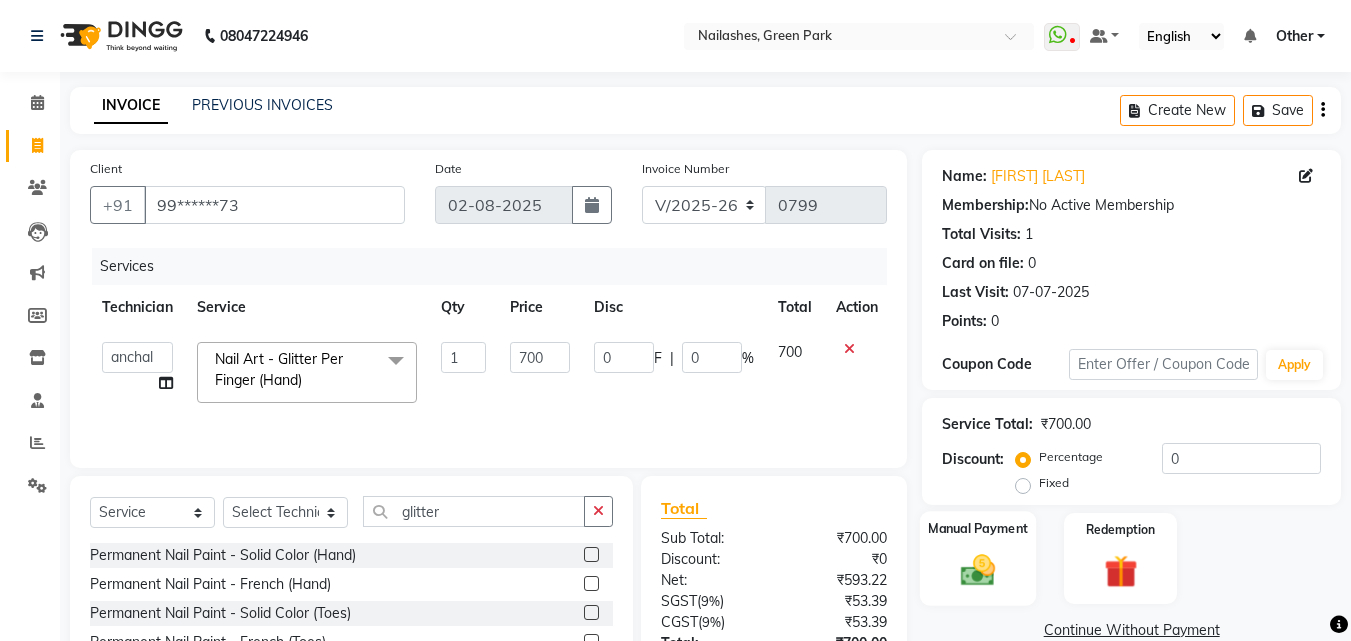 click on "Manual Payment" 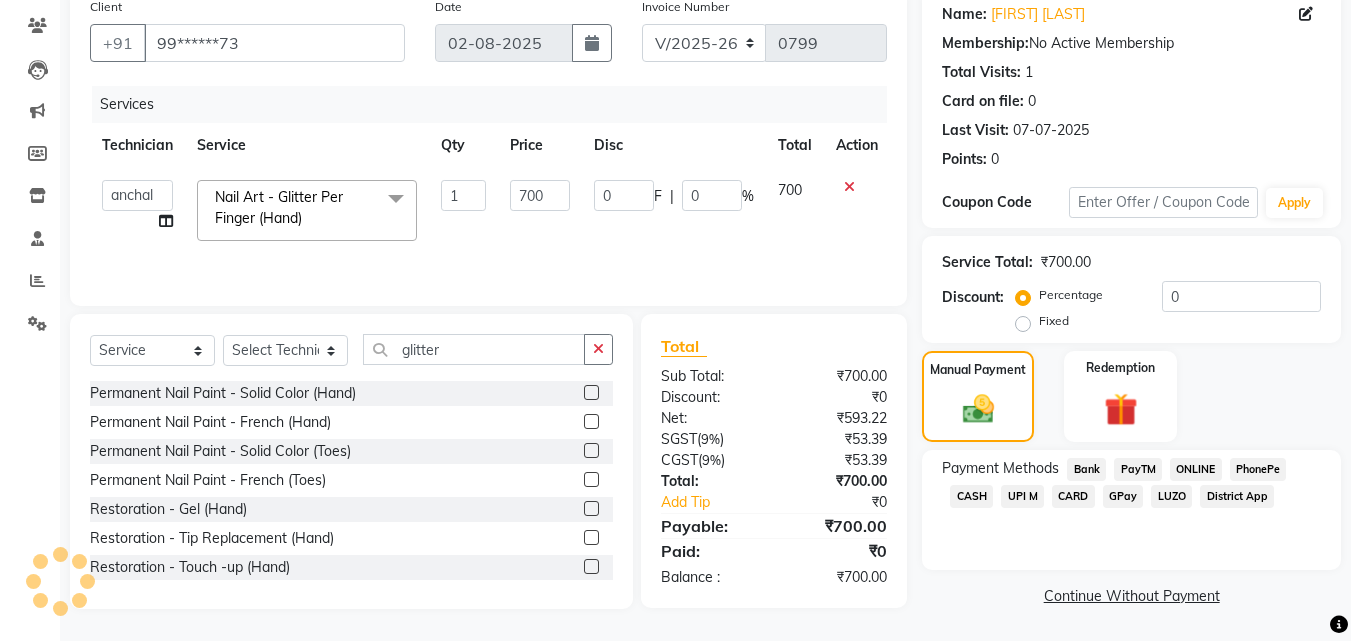 scroll, scrollTop: 162, scrollLeft: 0, axis: vertical 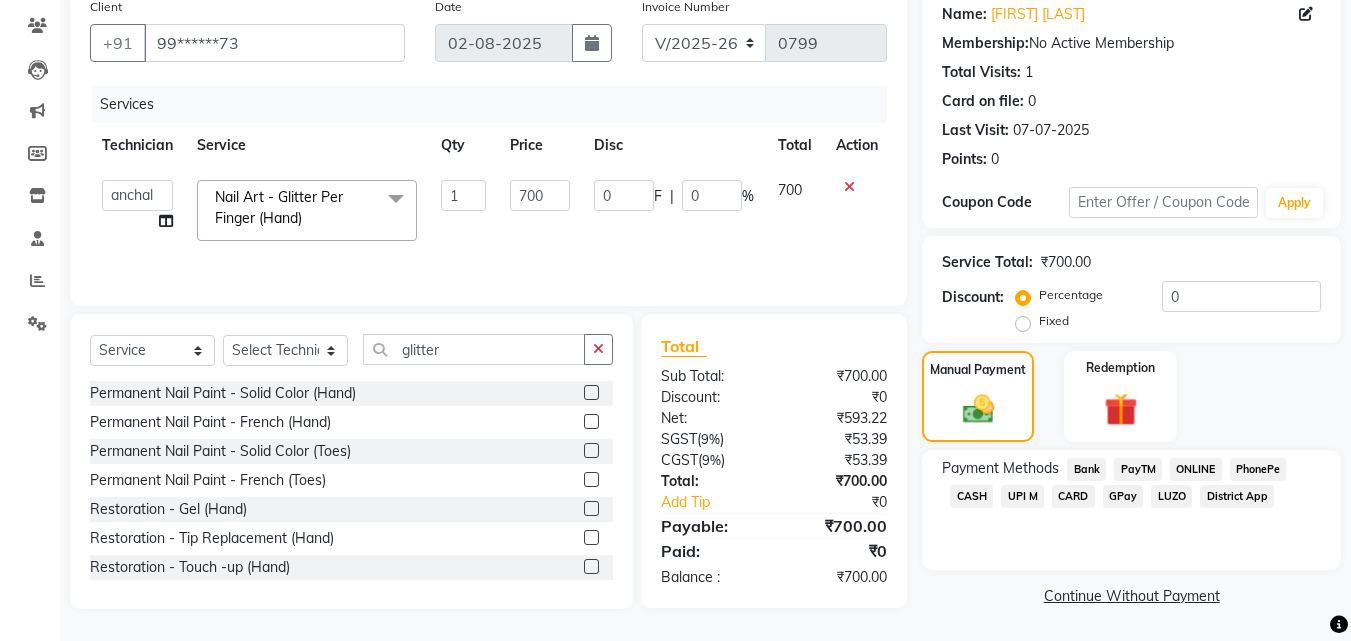 click on "UPI M" 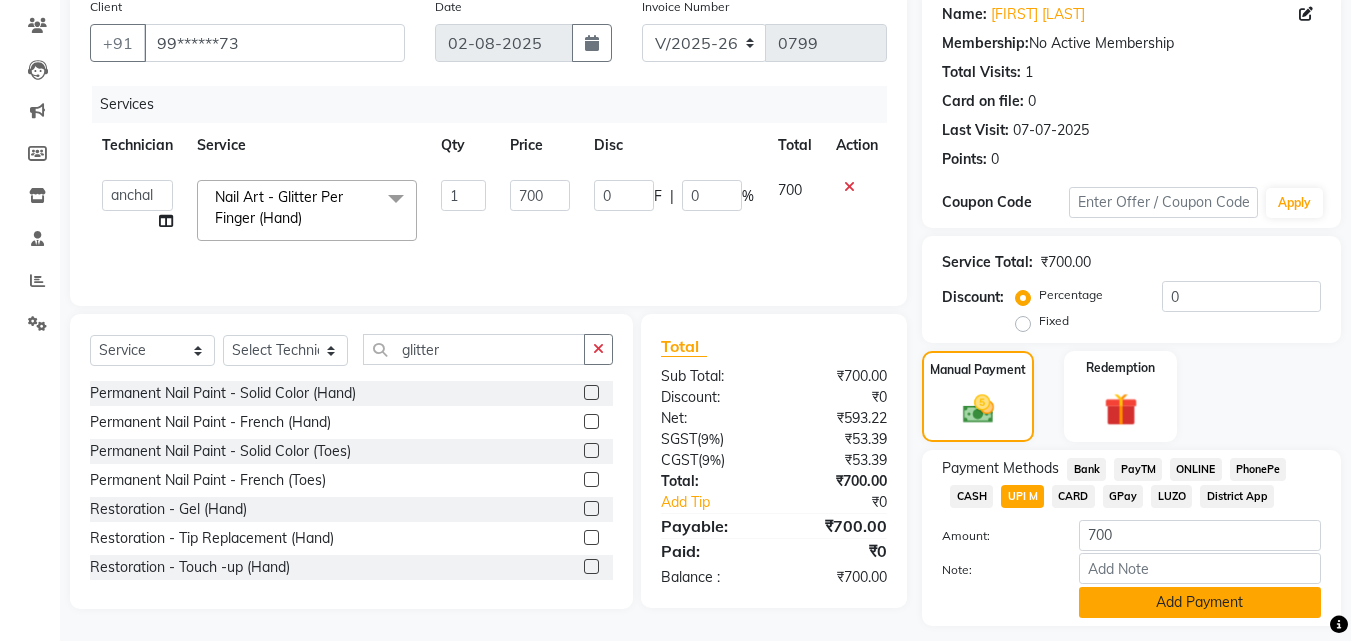 click on "Add Payment" 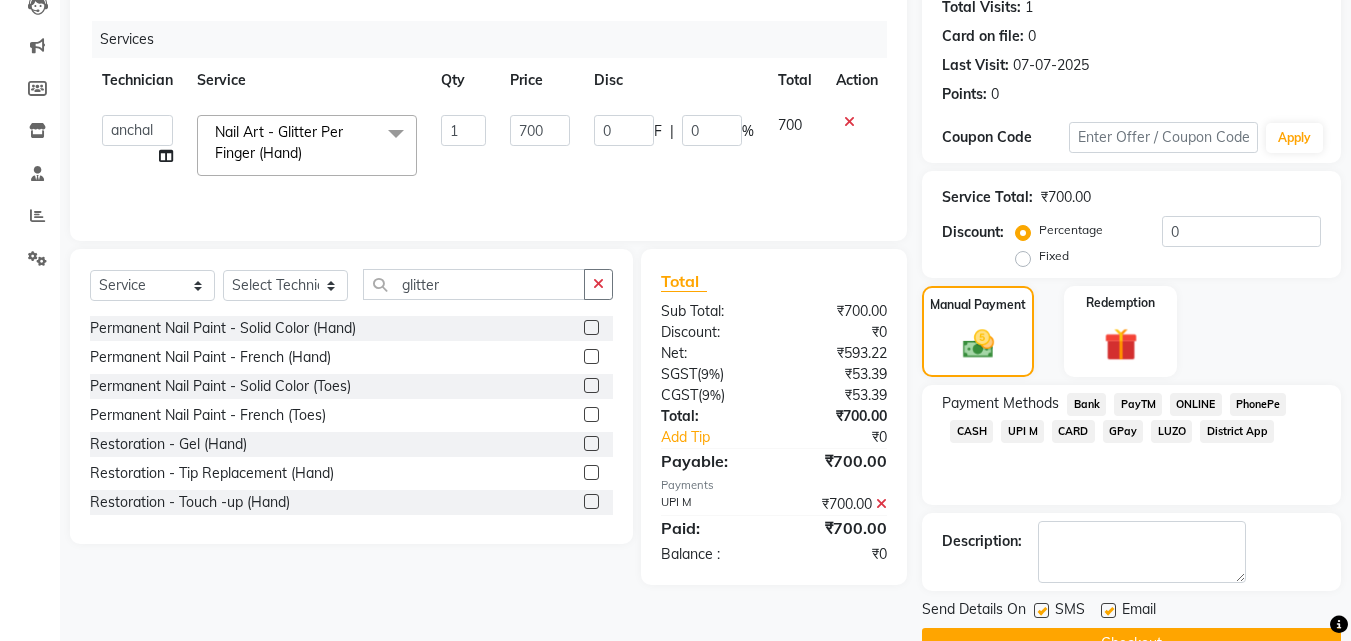 scroll, scrollTop: 275, scrollLeft: 0, axis: vertical 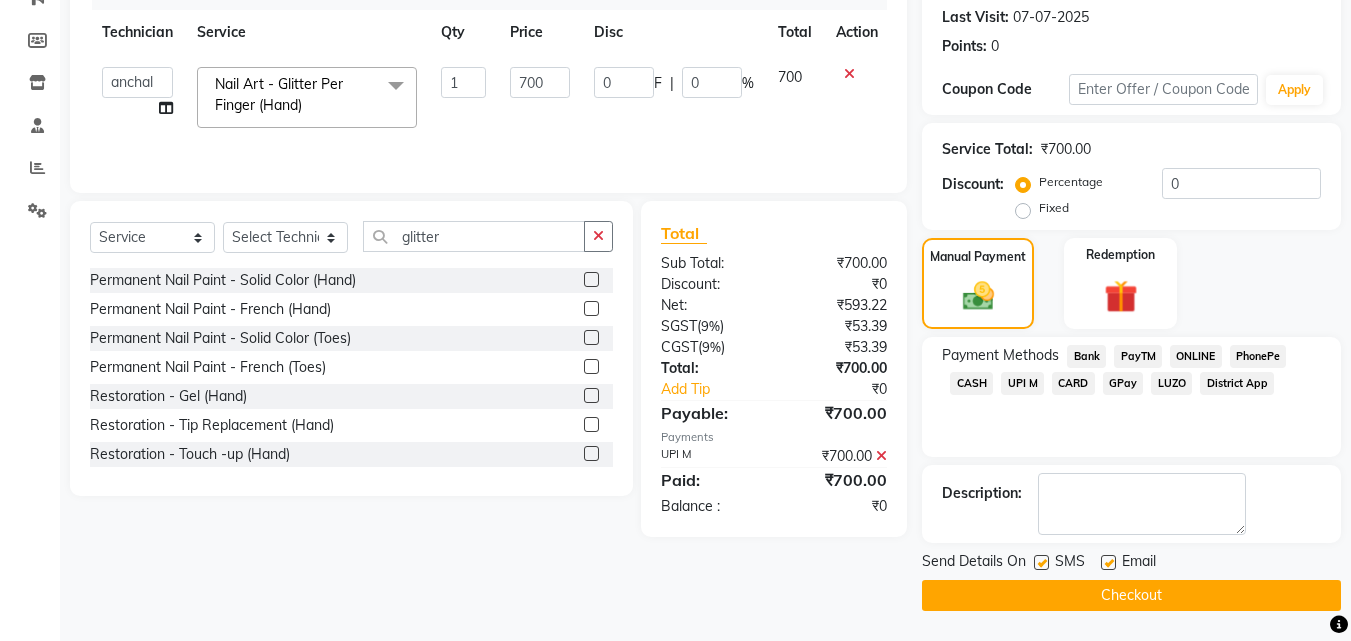 click on "Checkout" 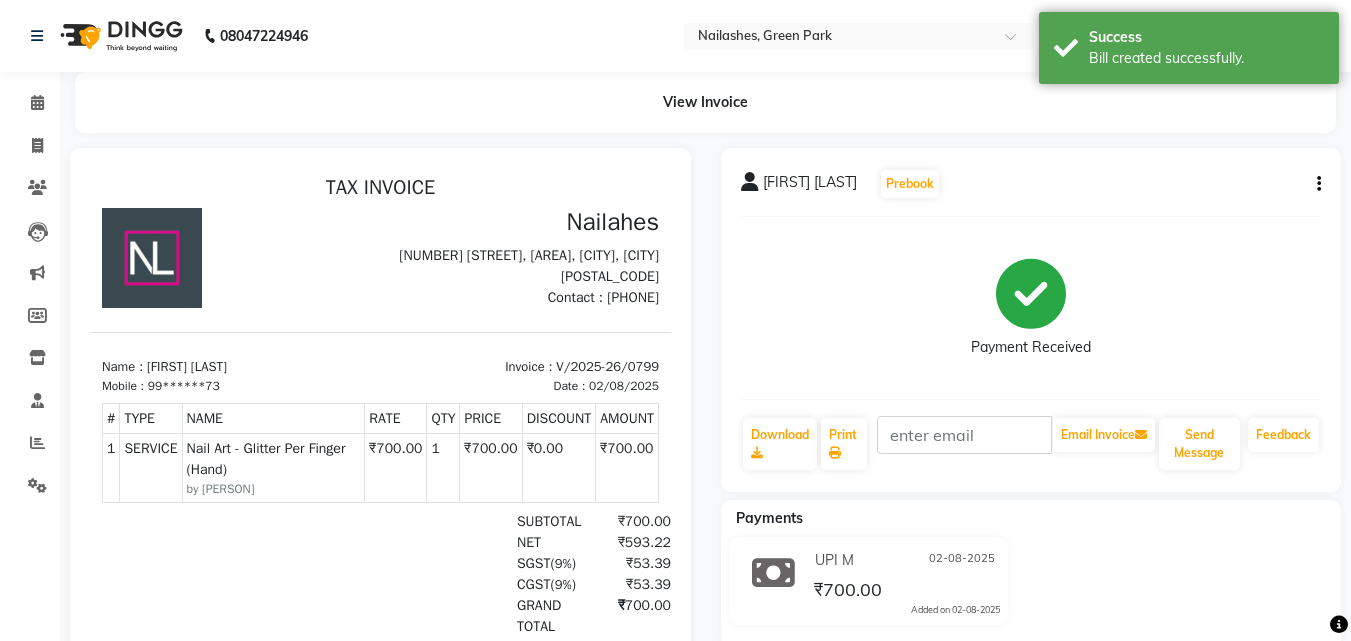scroll, scrollTop: 0, scrollLeft: 0, axis: both 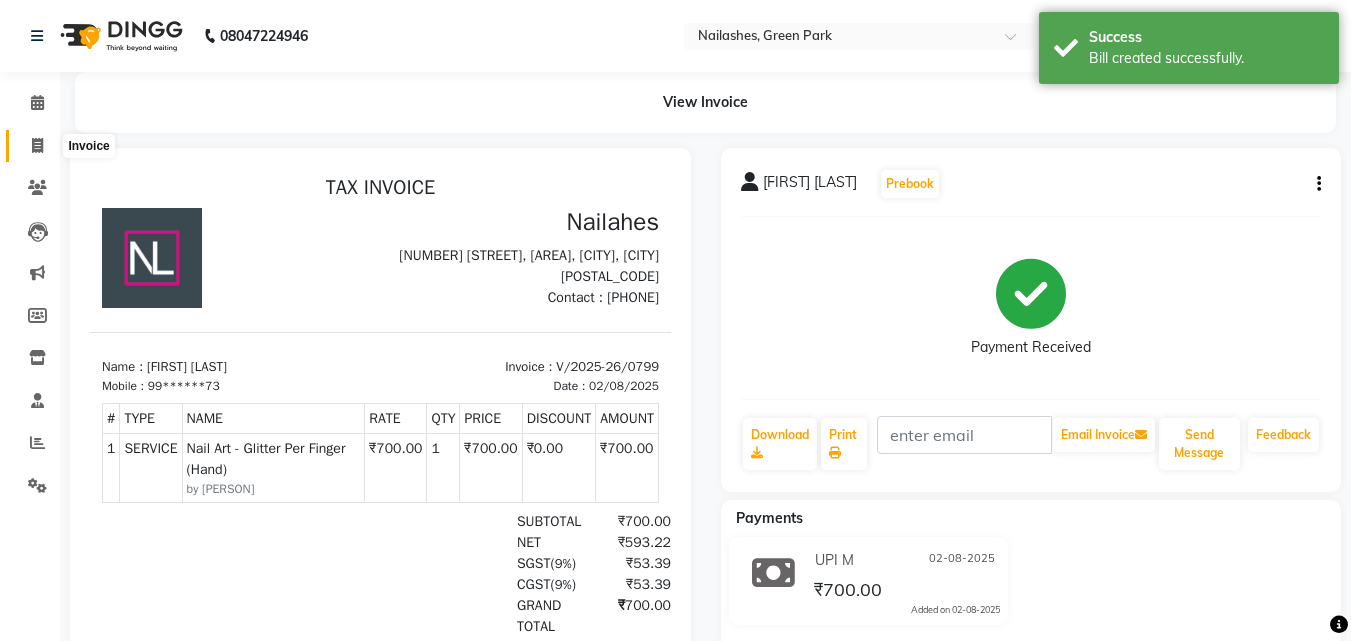 click 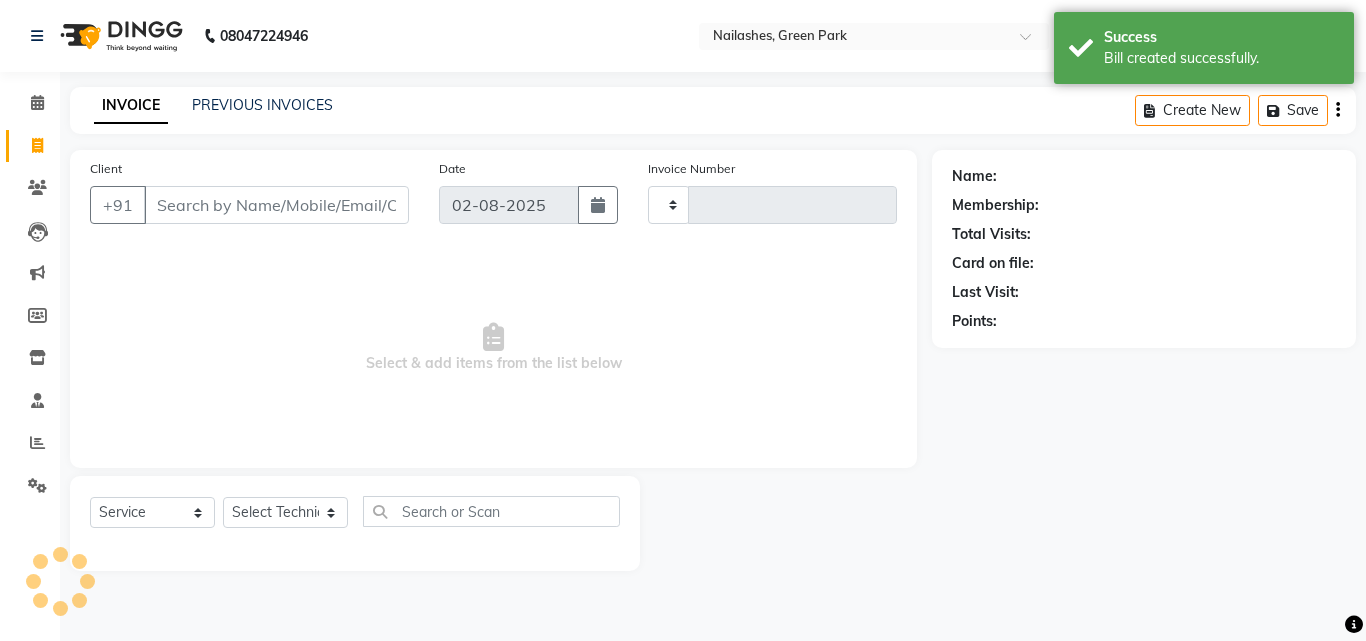 type on "0800" 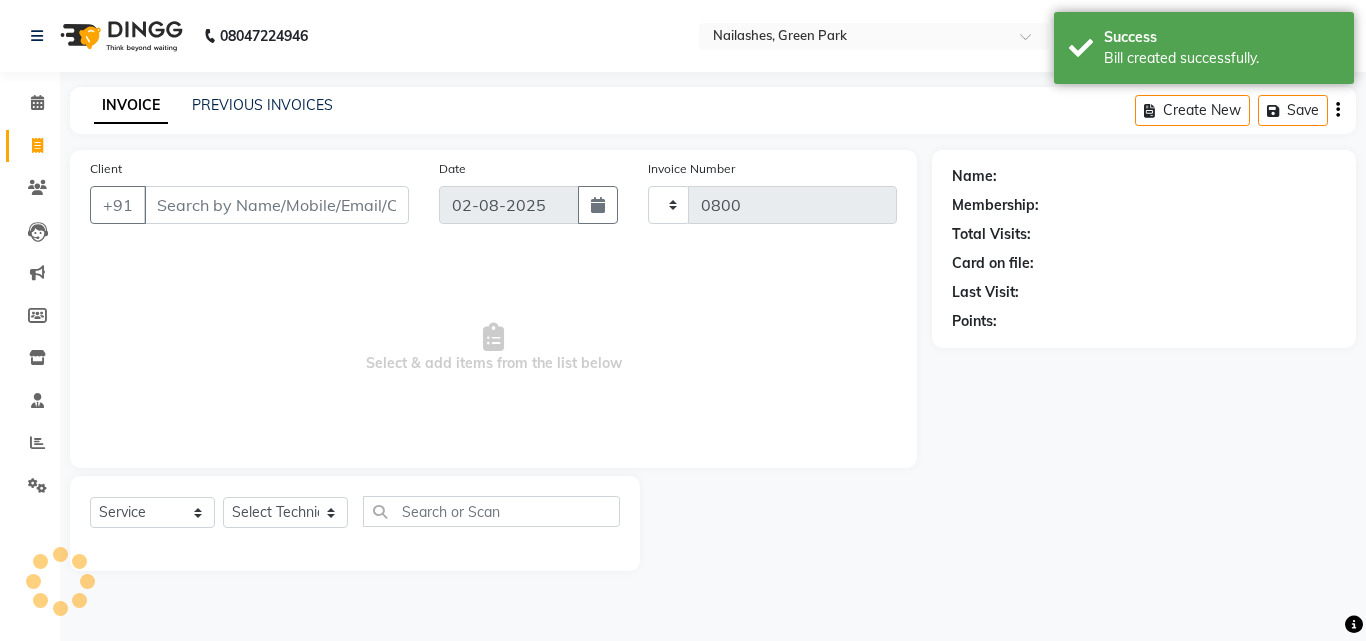 select on "3755" 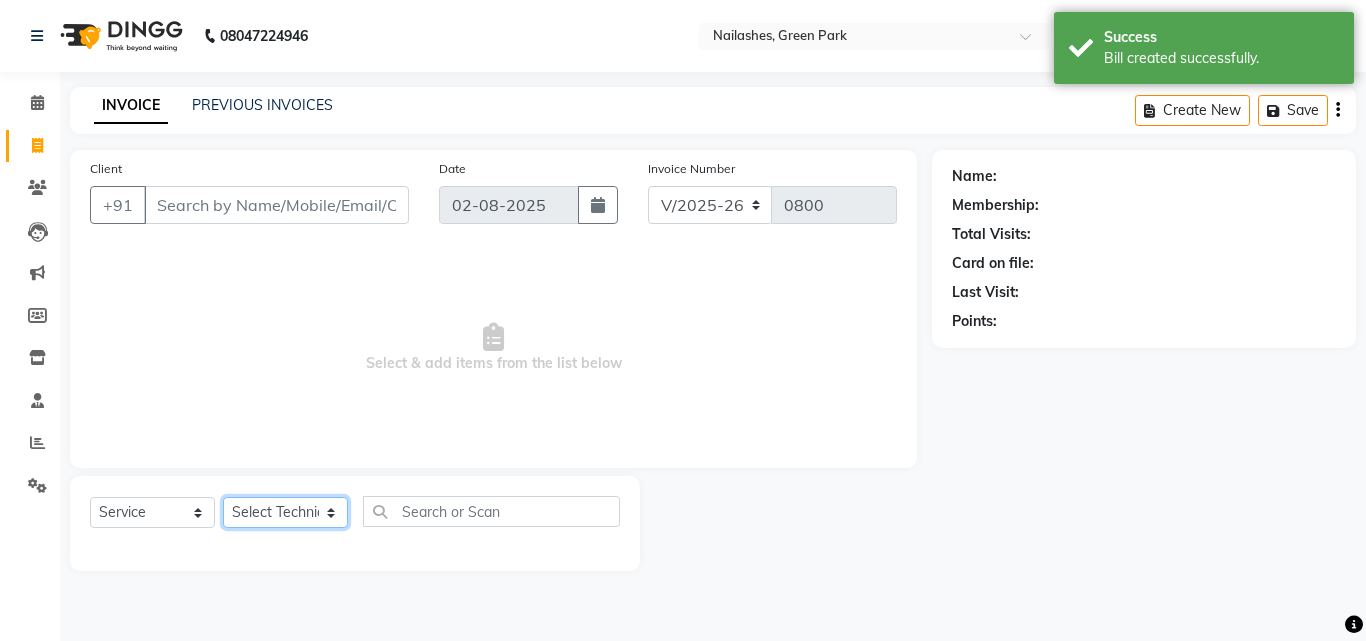 click on "Select Technician [PERSON] Other  [PERSON] [PERSON] [PERSON] [PERSON]" 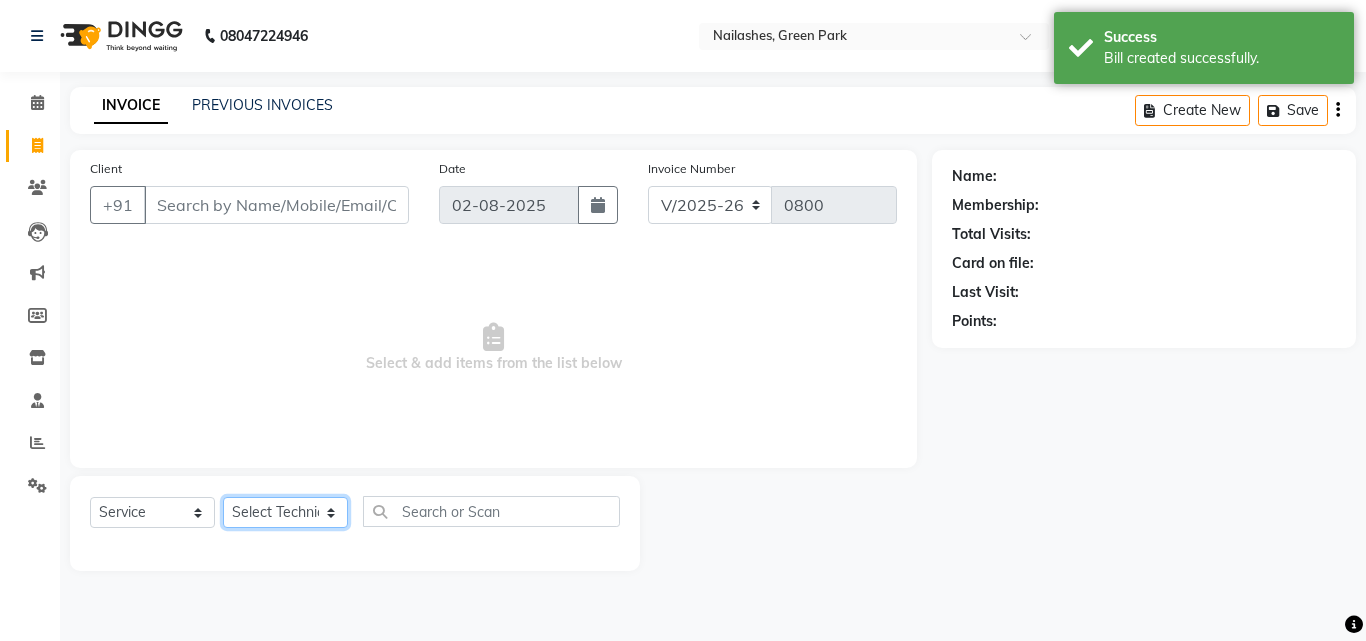 select on "[POSTAL_CODE]" 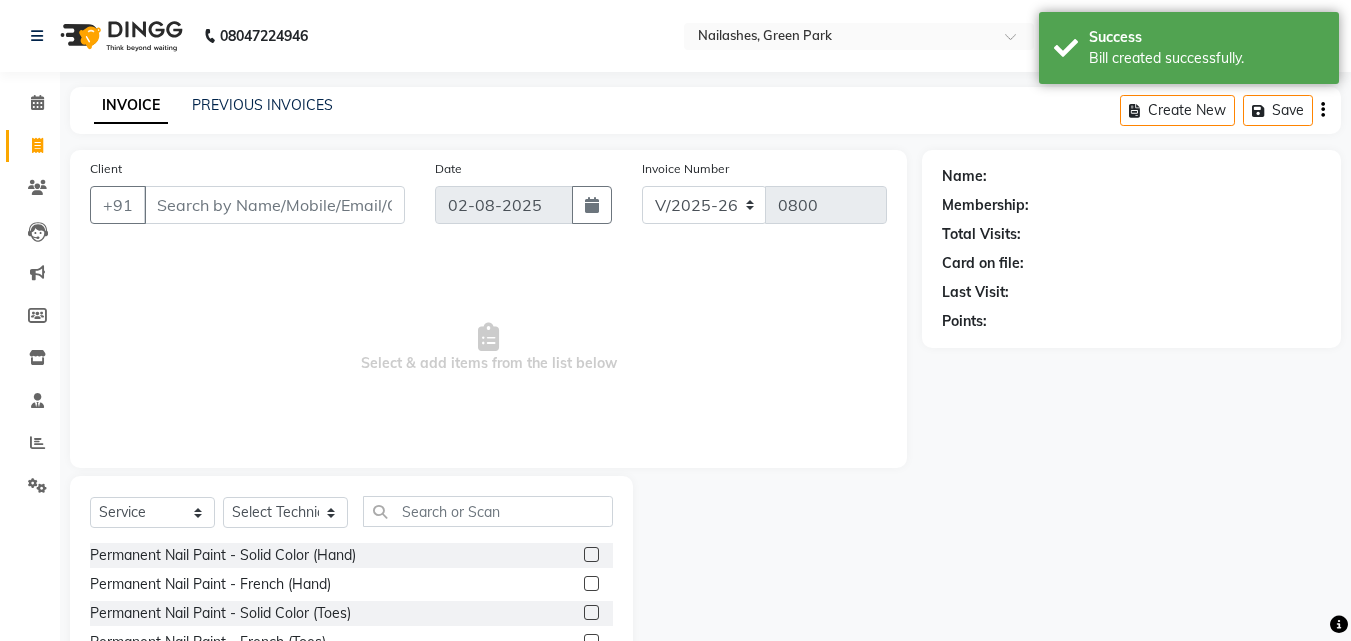 click 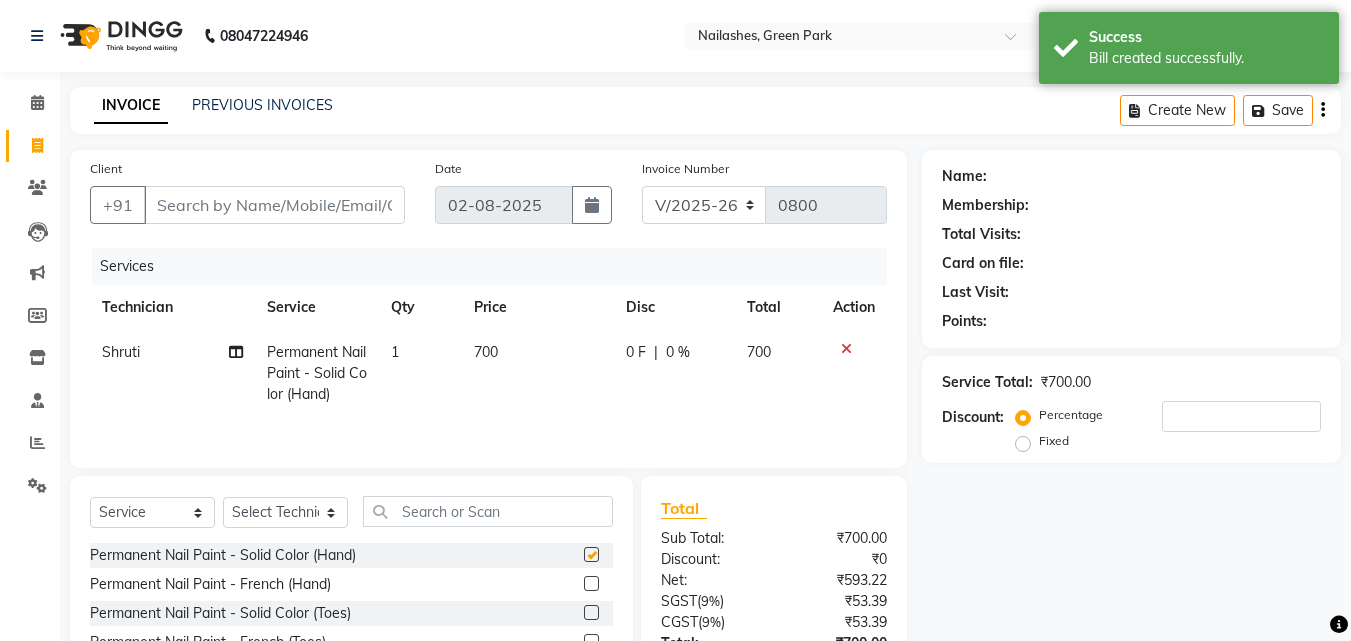 checkbox on "false" 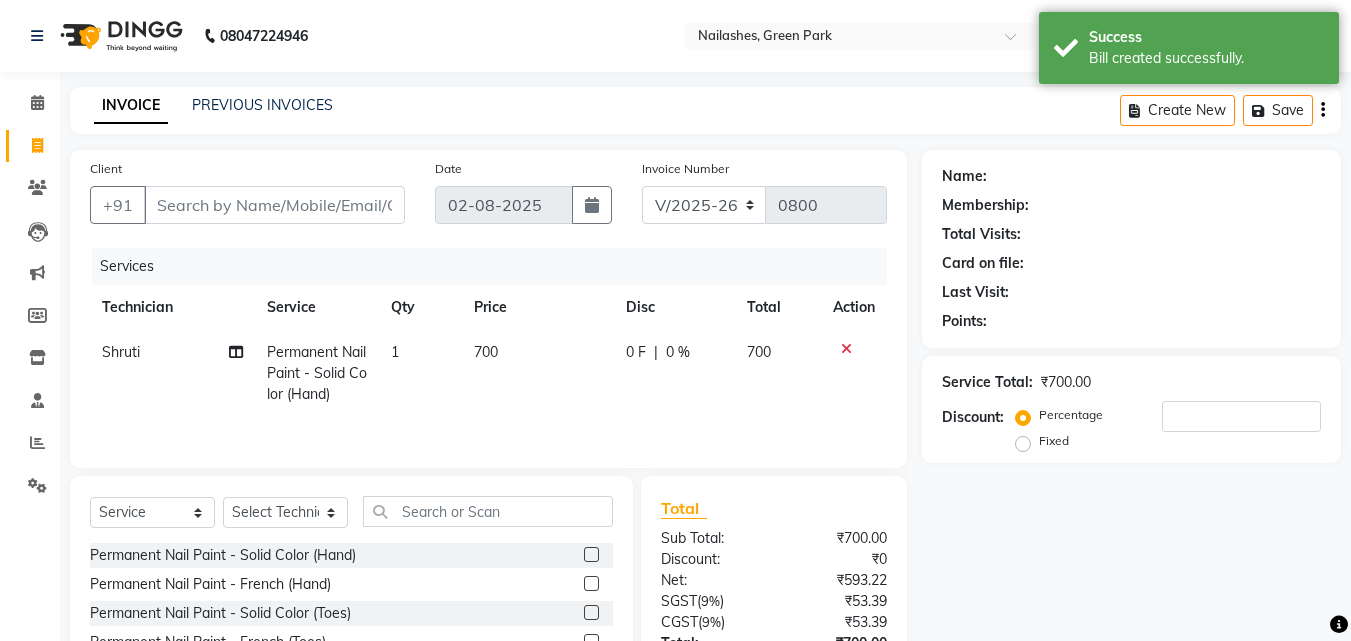 click on "Select  Service  Product  Membership  Package Voucher Prepaid Gift Card  Select Technician [PERSON] Other  [PERSON] [PERSON] [PERSON] [PERSON] Permanent Nail Paint - Solid Color (Hand)  Permanent Nail Paint - French (Hand)  Permanent Nail Paint - Solid Color (Toes)  Permanent Nail Paint - French (Toes)  Restoration - Gel (Hand)  Restoration - Tip Replacement (Hand)  Restoration - Touch -up (Hand)  Restoration - Gel Color Changes (Hand)  Restoration - Removal of Extension (Hand)  Restoration - Removal of Nail Paint (Hand)  Restoration - Gel (Toes)  Restoration - Tip Replacement (Toes)  Restoration - Touch -up (Toes)  Restoration - Gel Color Changes (Toes)  Restoration - Removal of Extension (Toes)  Restoration - Removal of Nail Paint (Toes)  Pedicure - Classic  Pedicure - Deluxe  Pedicure - Premium  Pedicure - Platinum  Manicure  - Classic  Manicure  - Deluxe  Manicure  - Premium  Eyelash Refil - Classic  Eyelash Refil - Hybrid  Eyelash Refil - Volume  Eyelash Refil - Mega Volume  Eyelash Refil - Lash Removal" 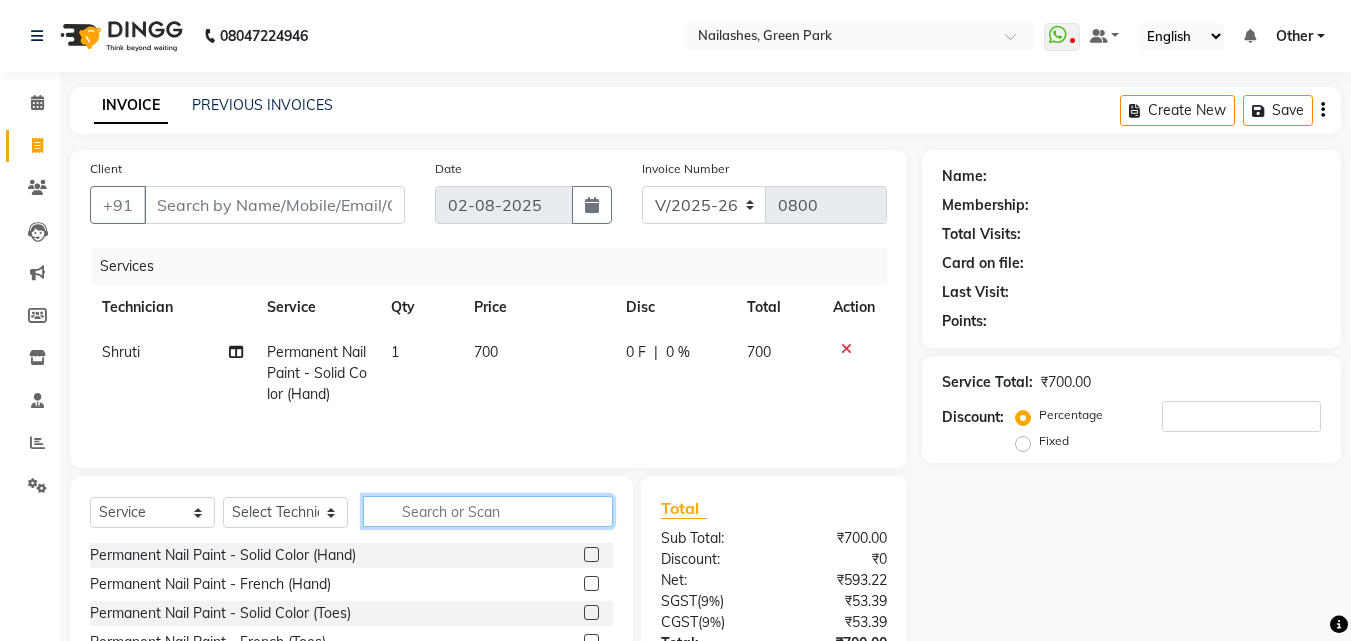 click 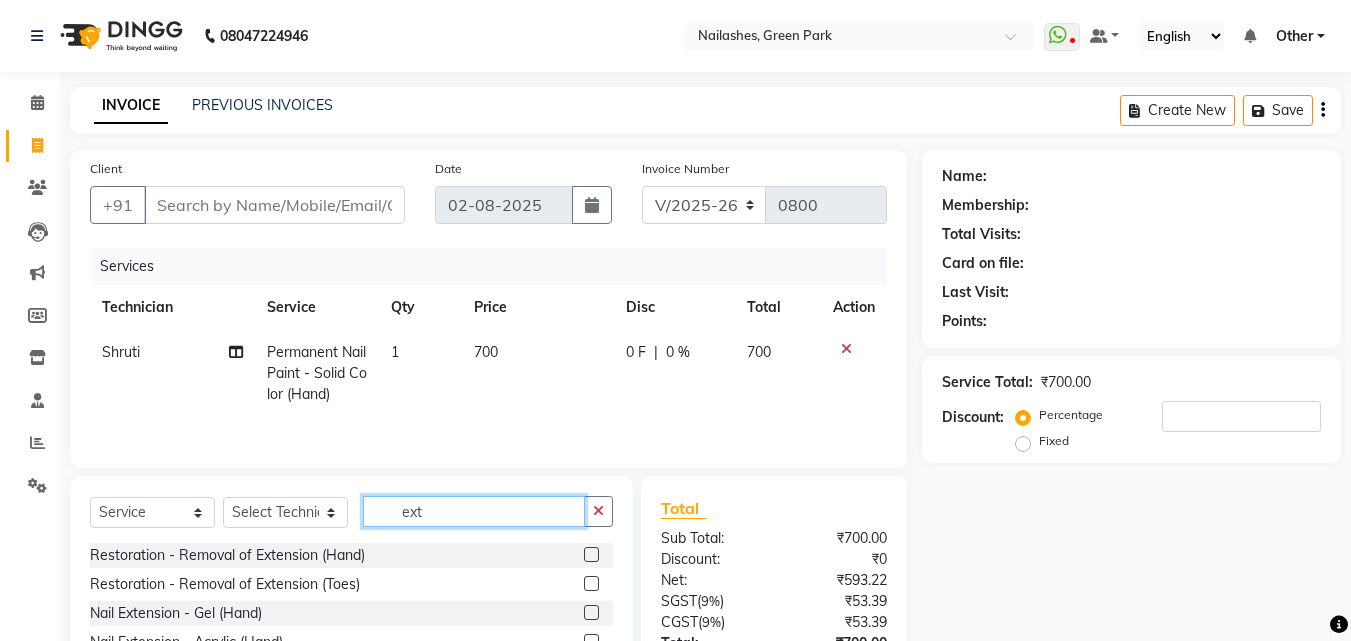type on "ext" 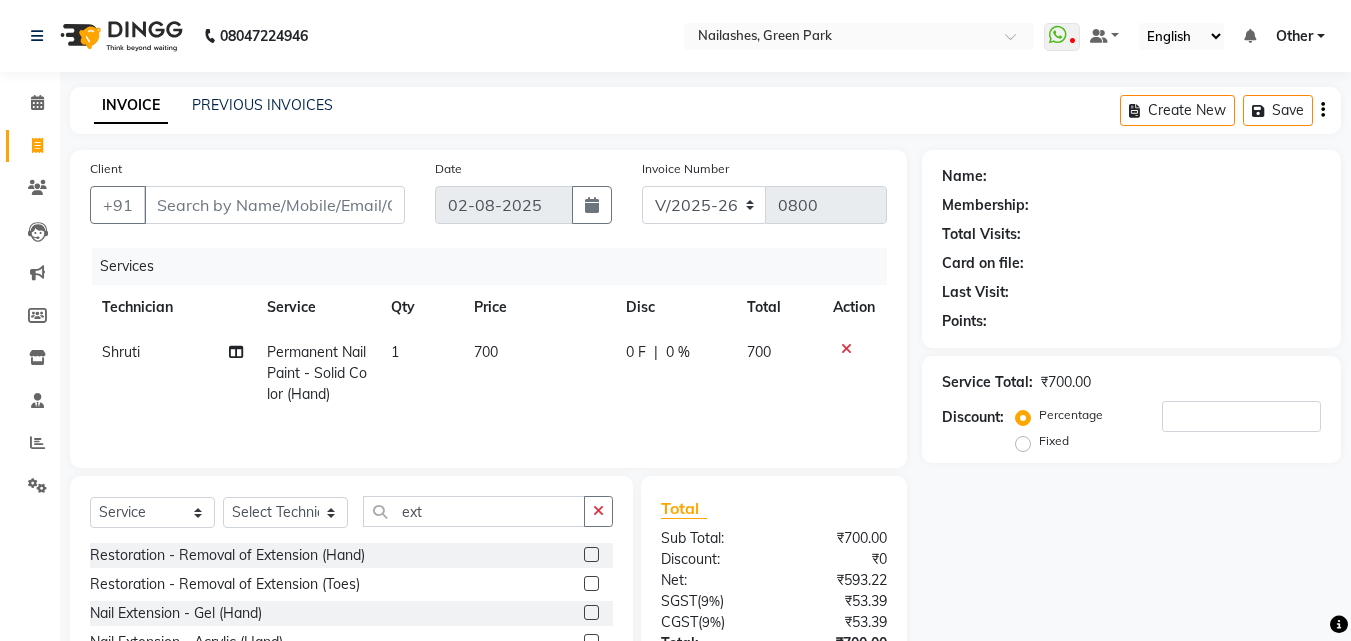 click on "SGST  ( 9% )" 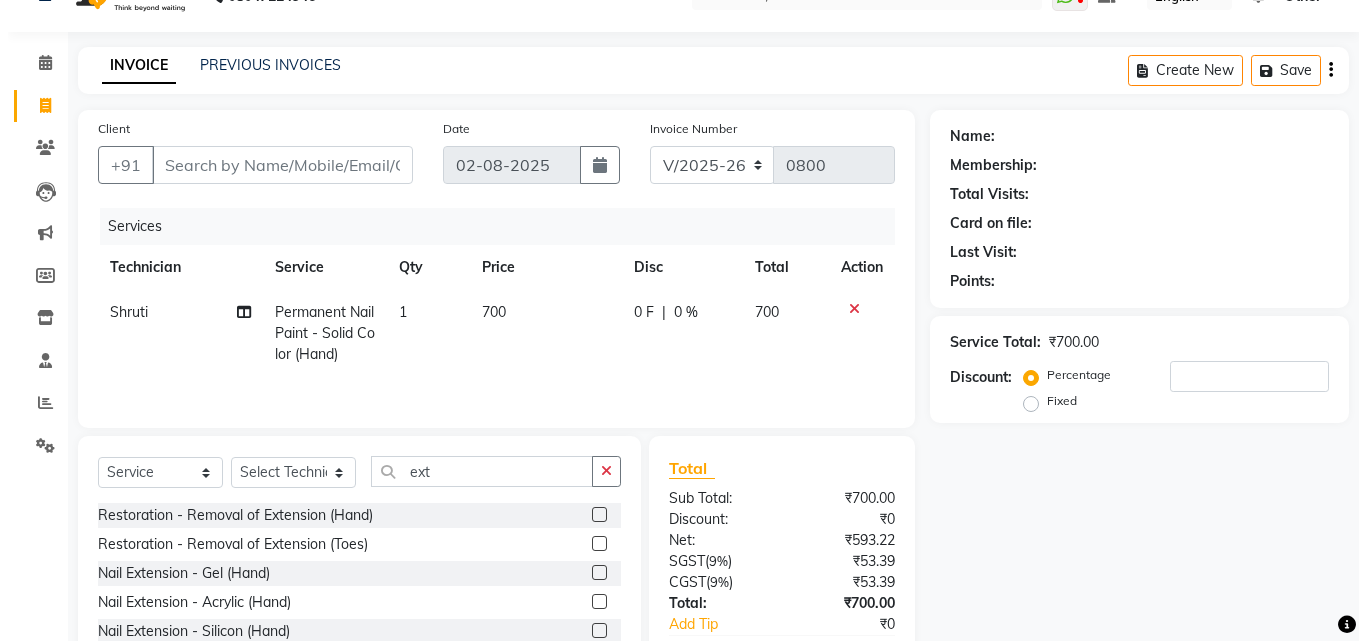 scroll, scrollTop: 80, scrollLeft: 0, axis: vertical 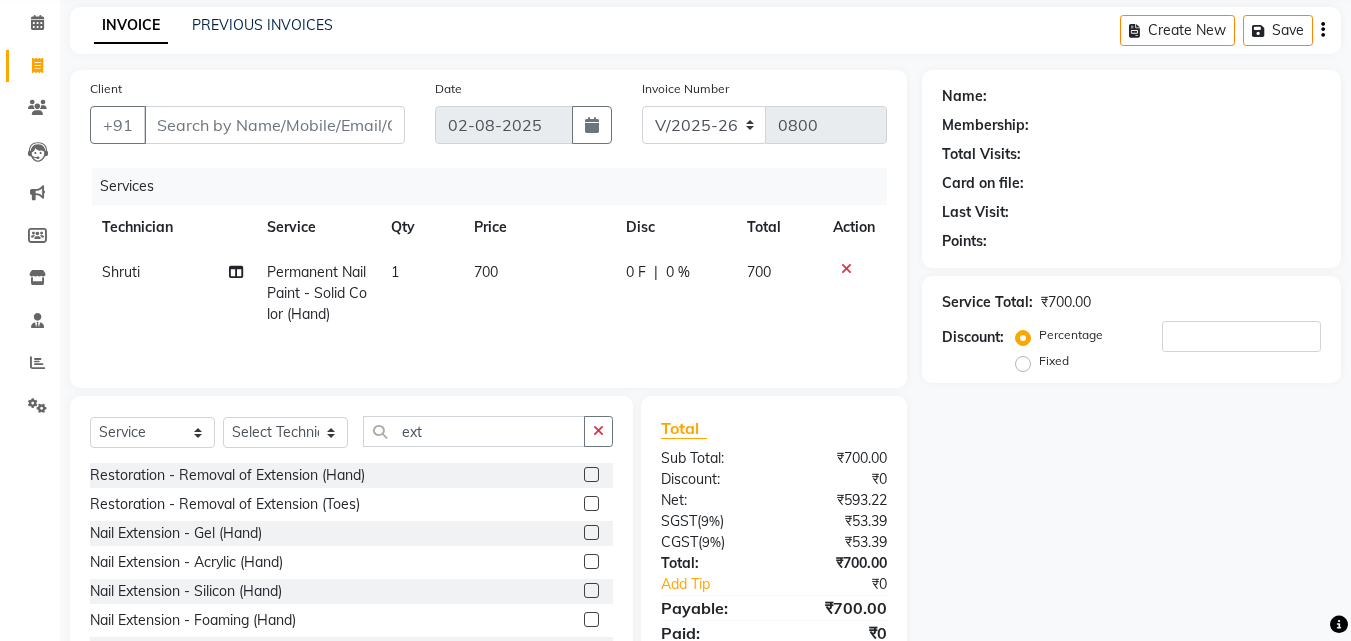 click 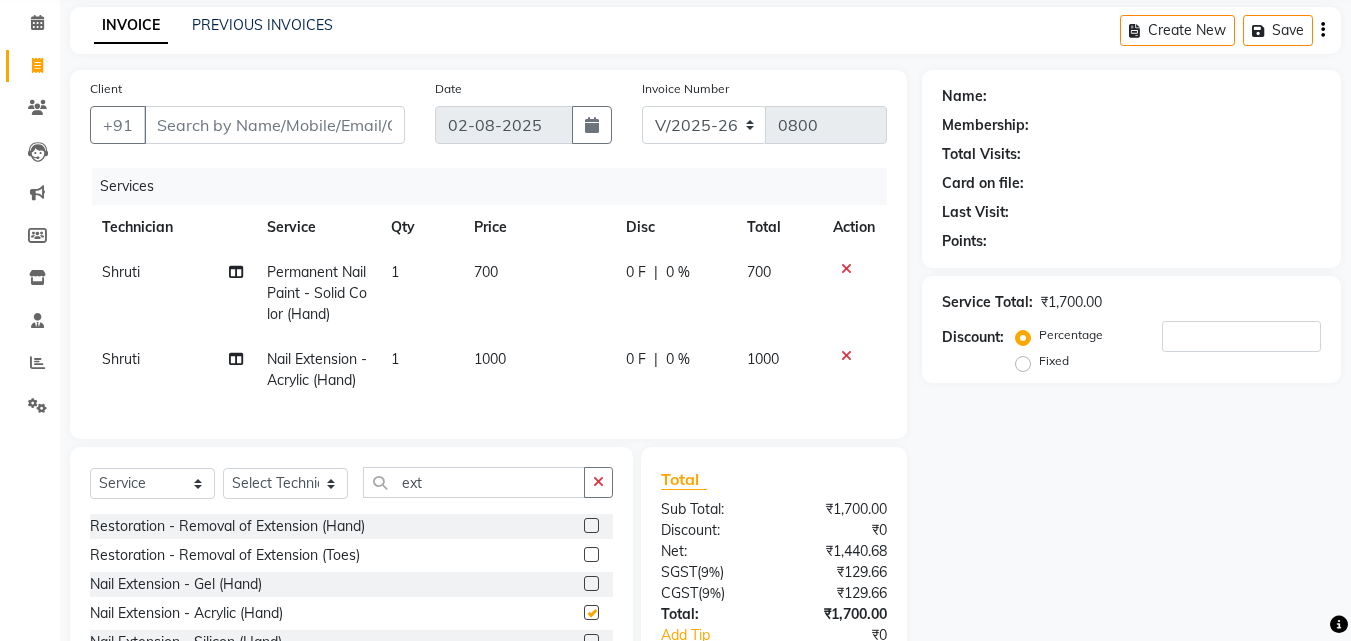 checkbox on "false" 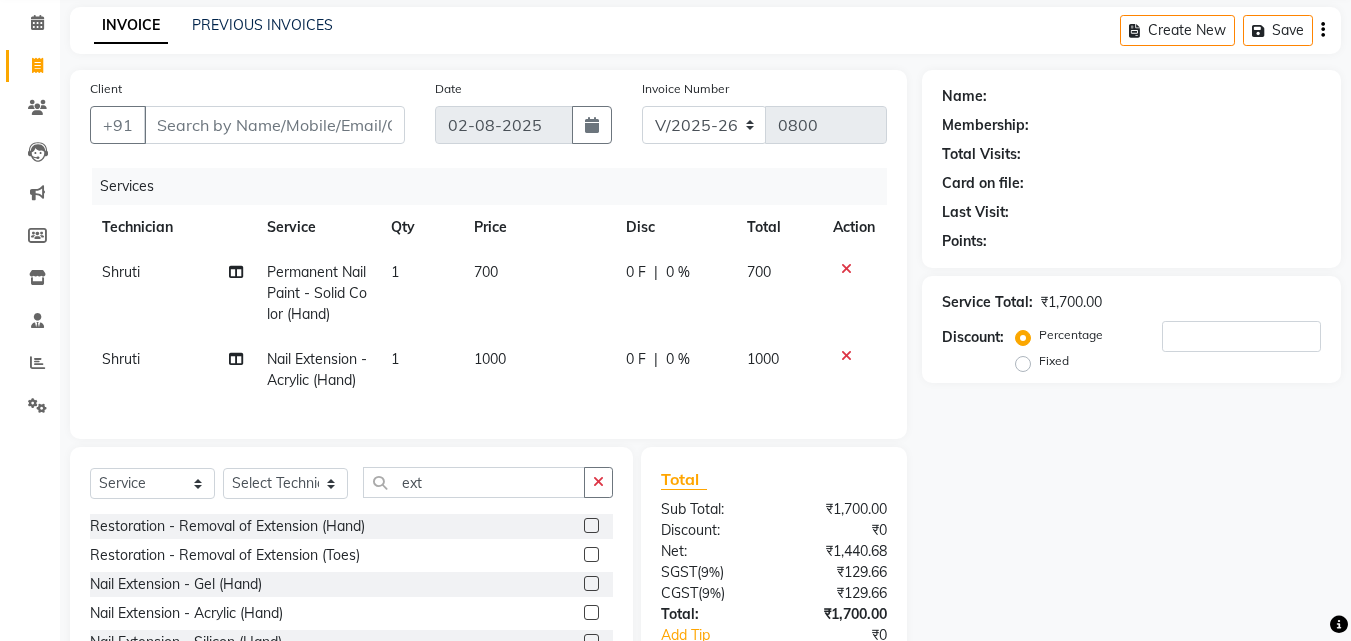click on "1000" 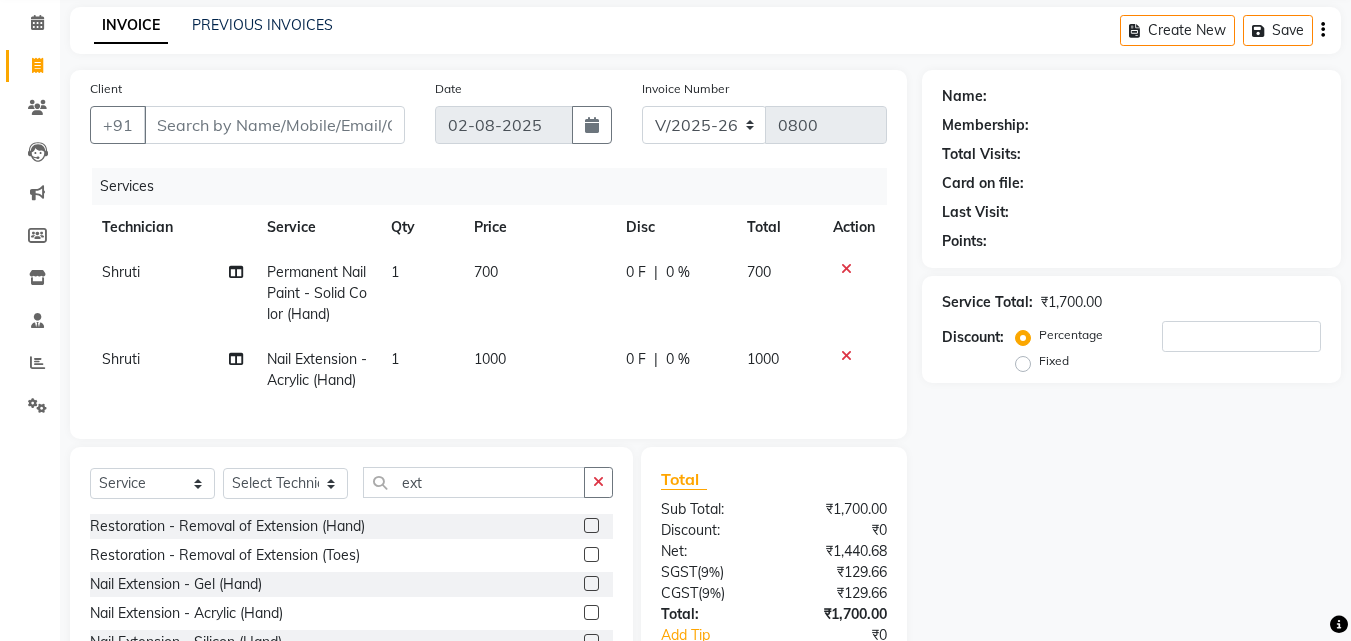 select on "[POSTAL_CODE]" 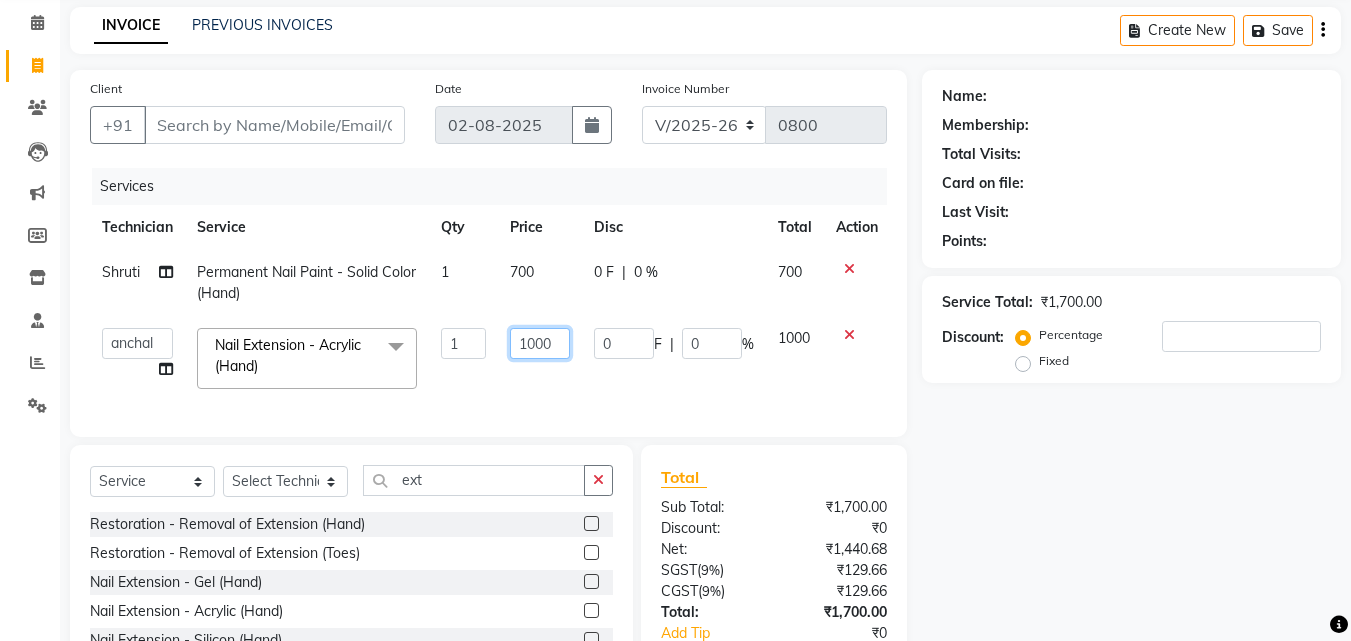 click on "1000" 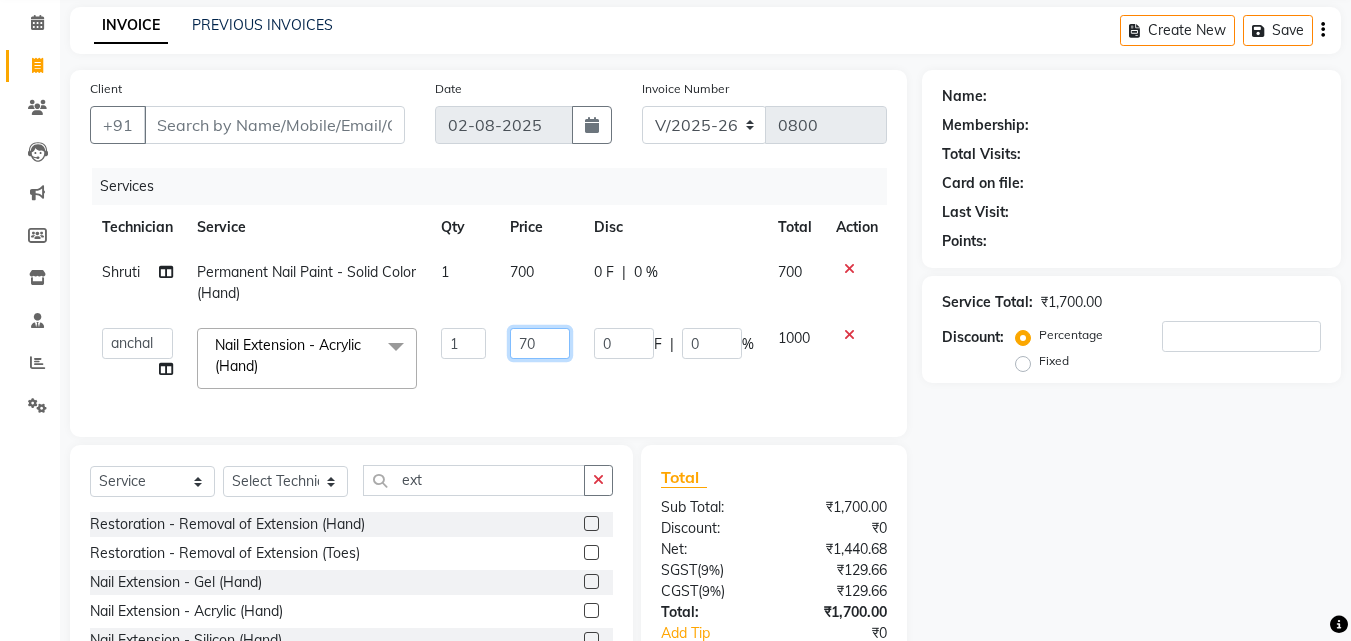 type on "700" 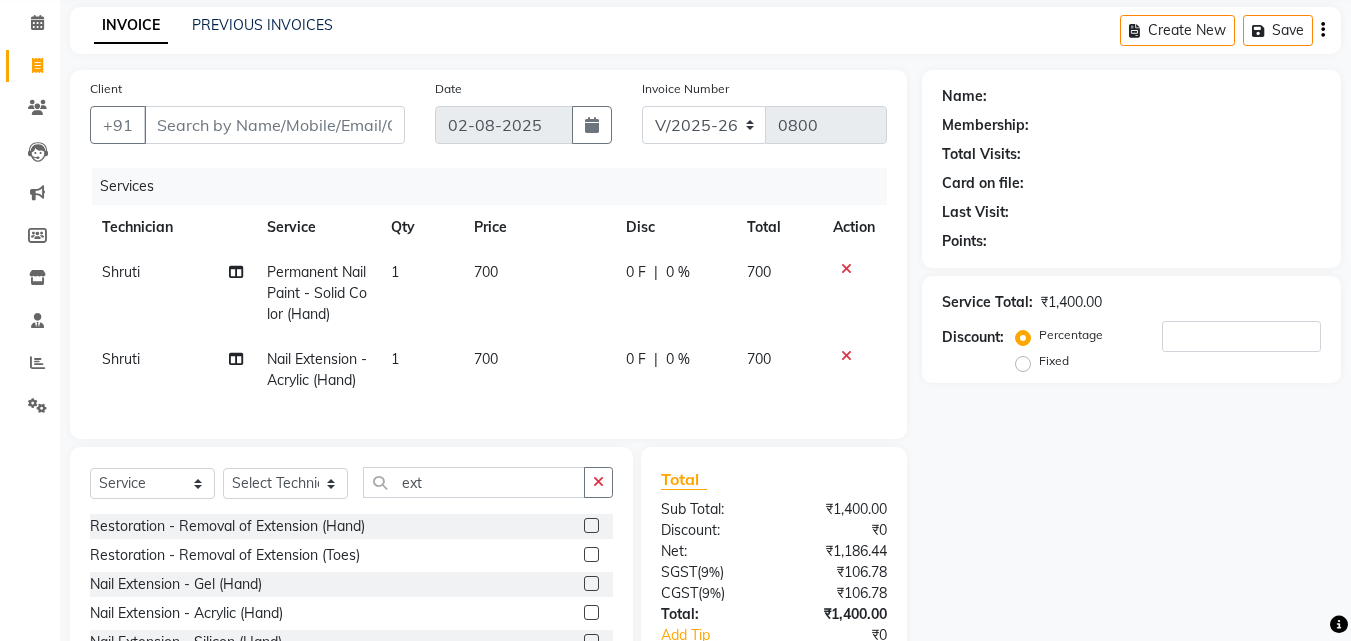 click on "700" 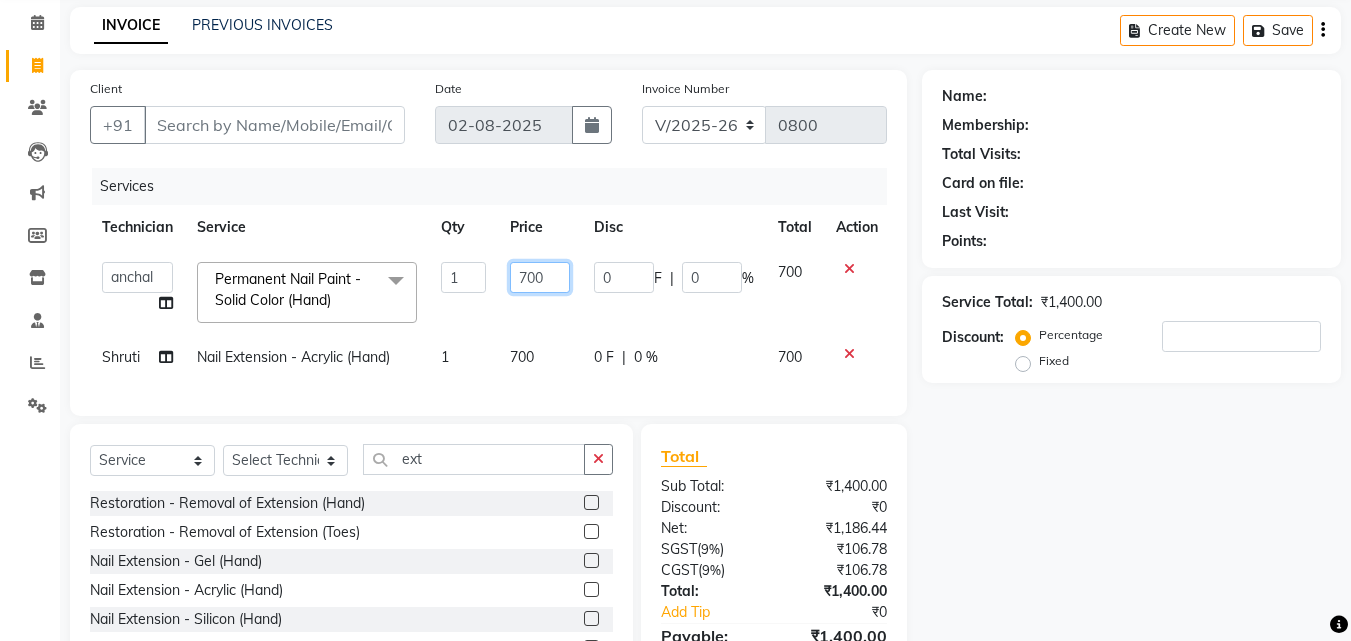 click on "700" 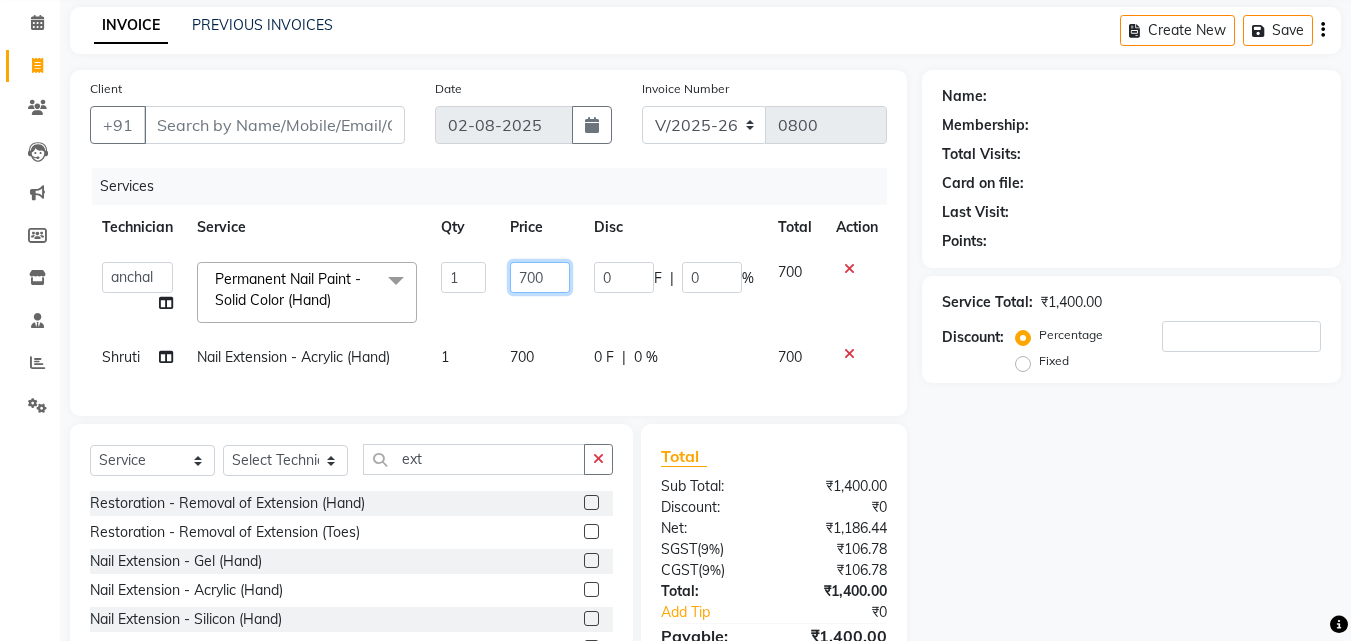 click on "700" 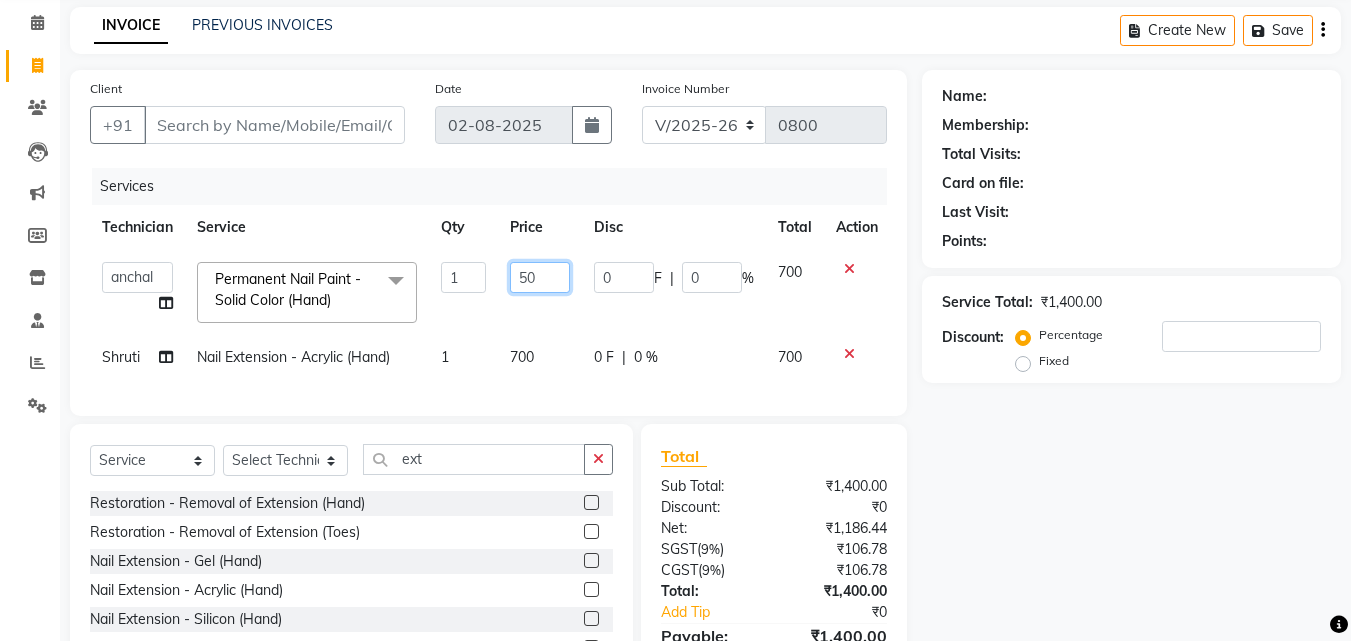 type on "500" 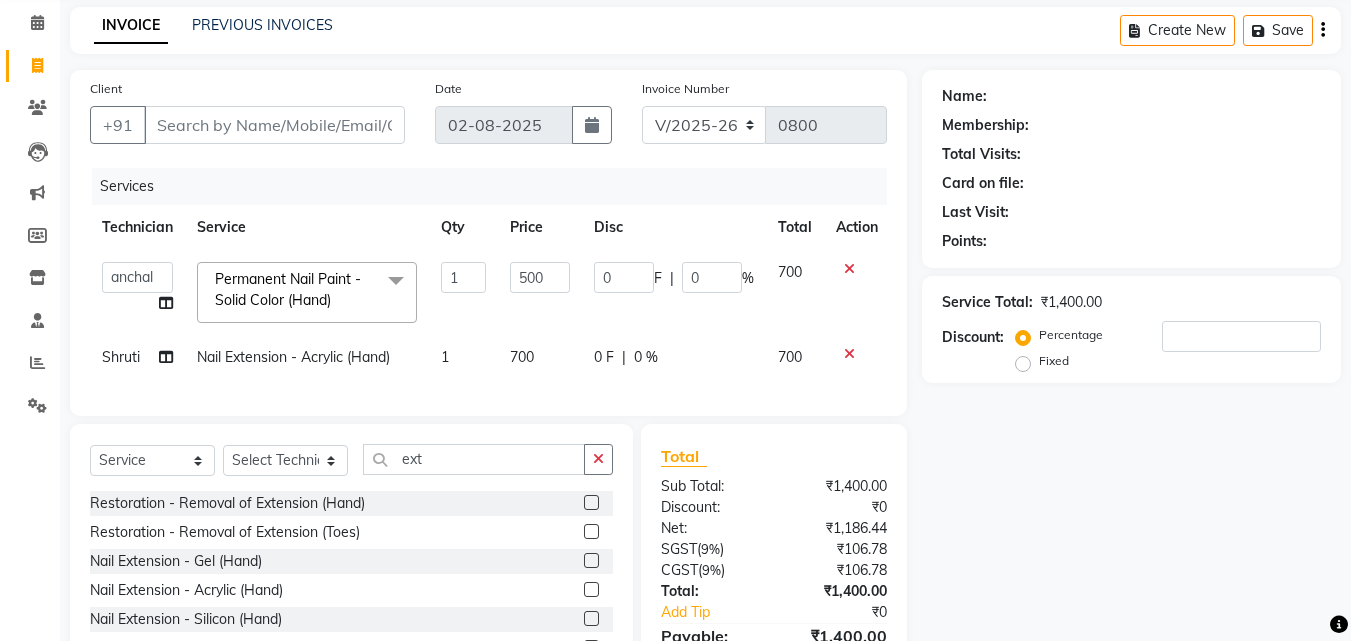 click on "700" 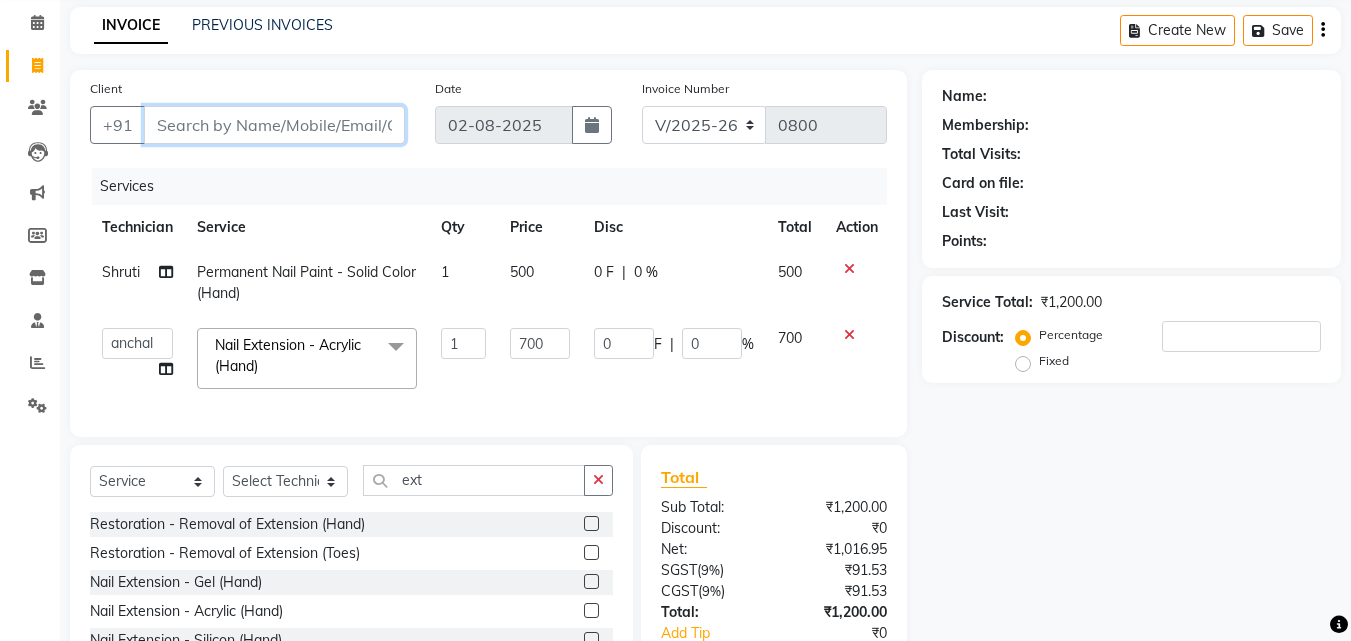 click on "Client" at bounding box center (274, 125) 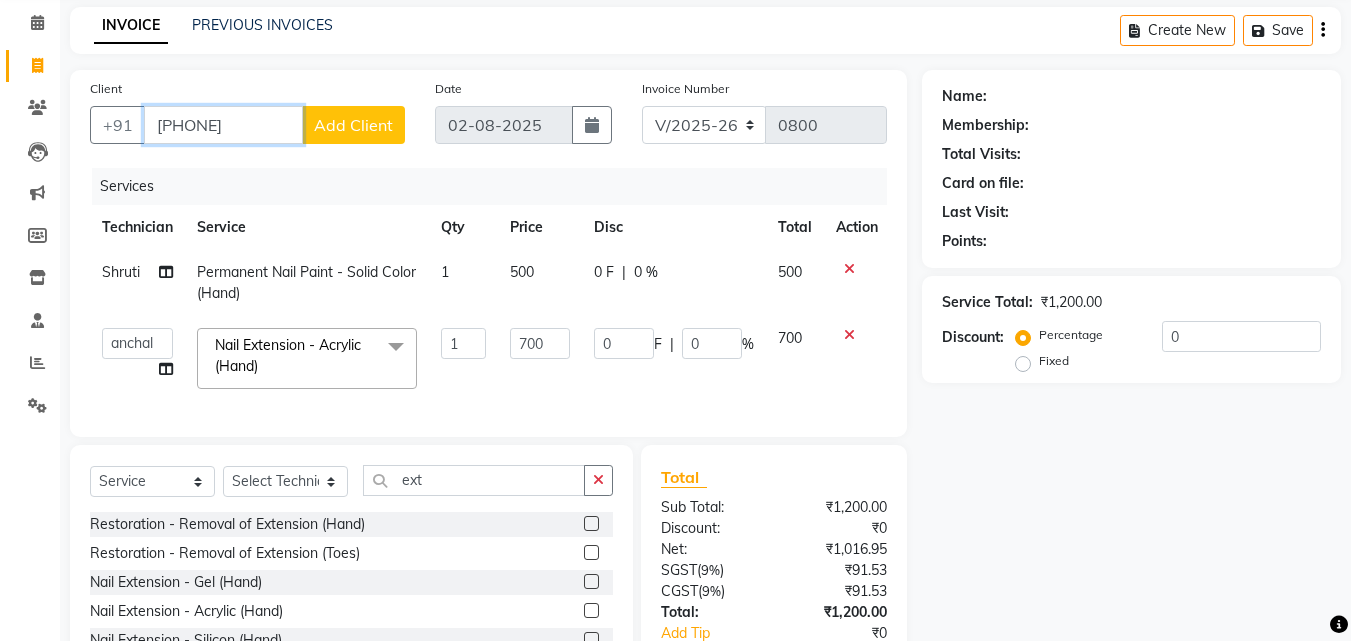 type on "[PHONE]" 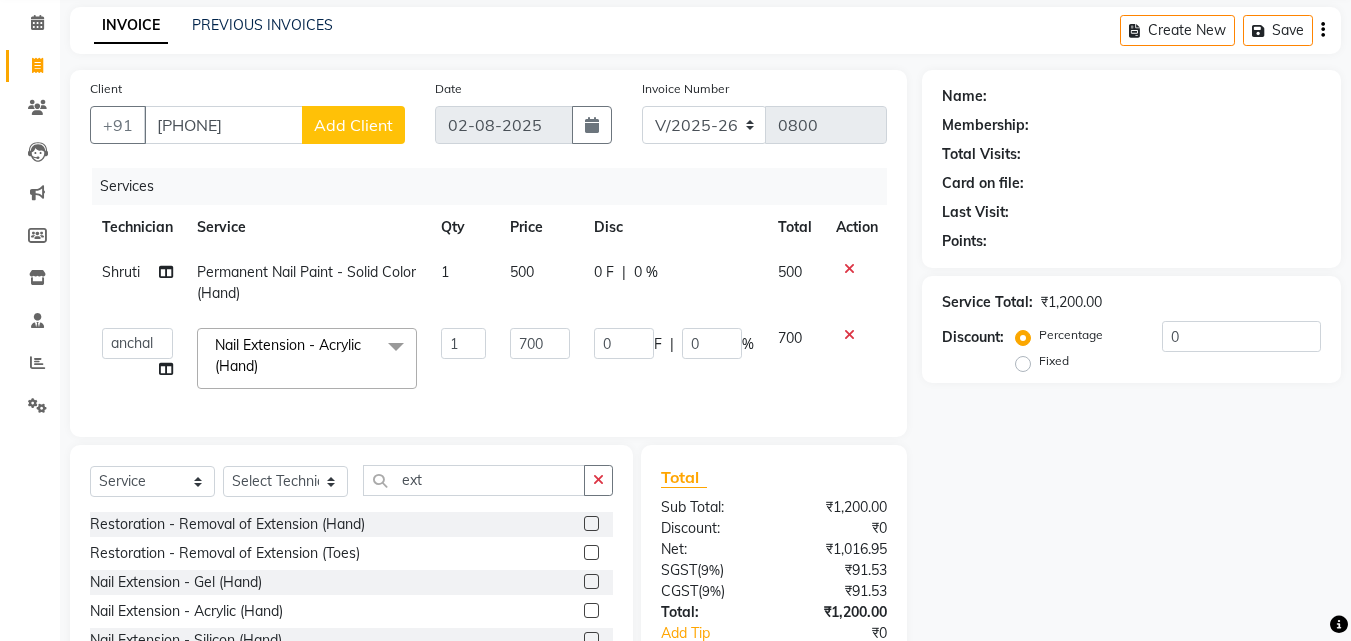 click on "Add Client" 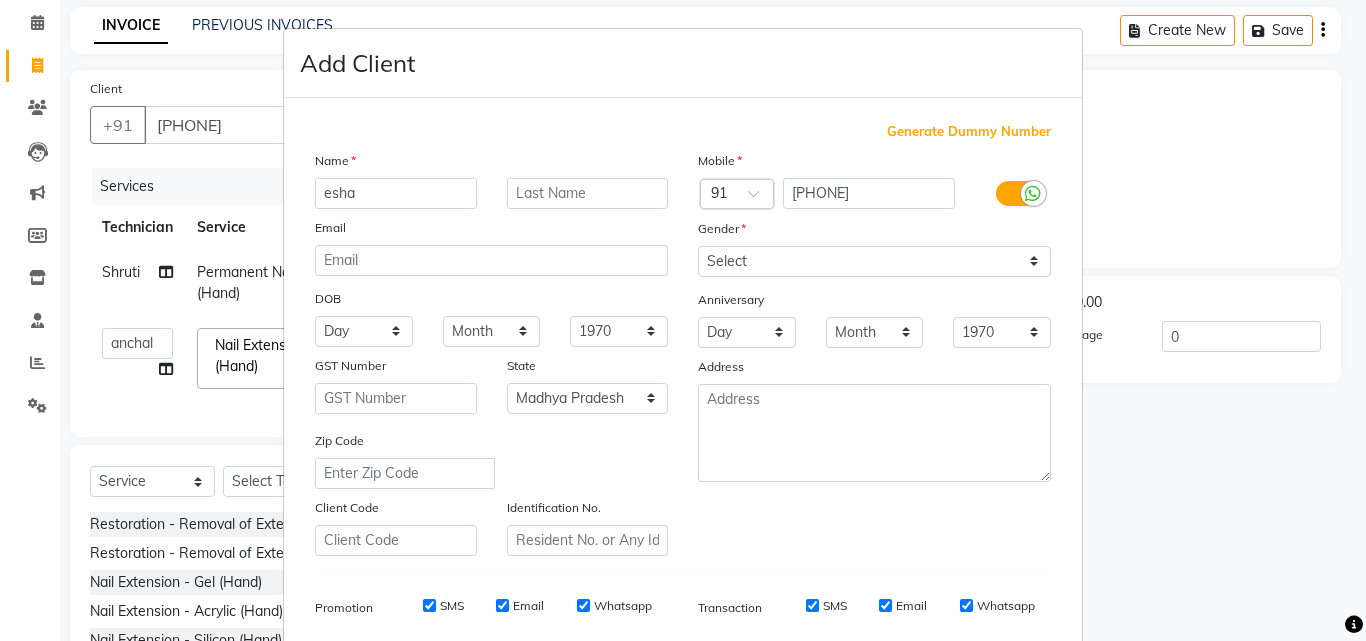 type on "esha" 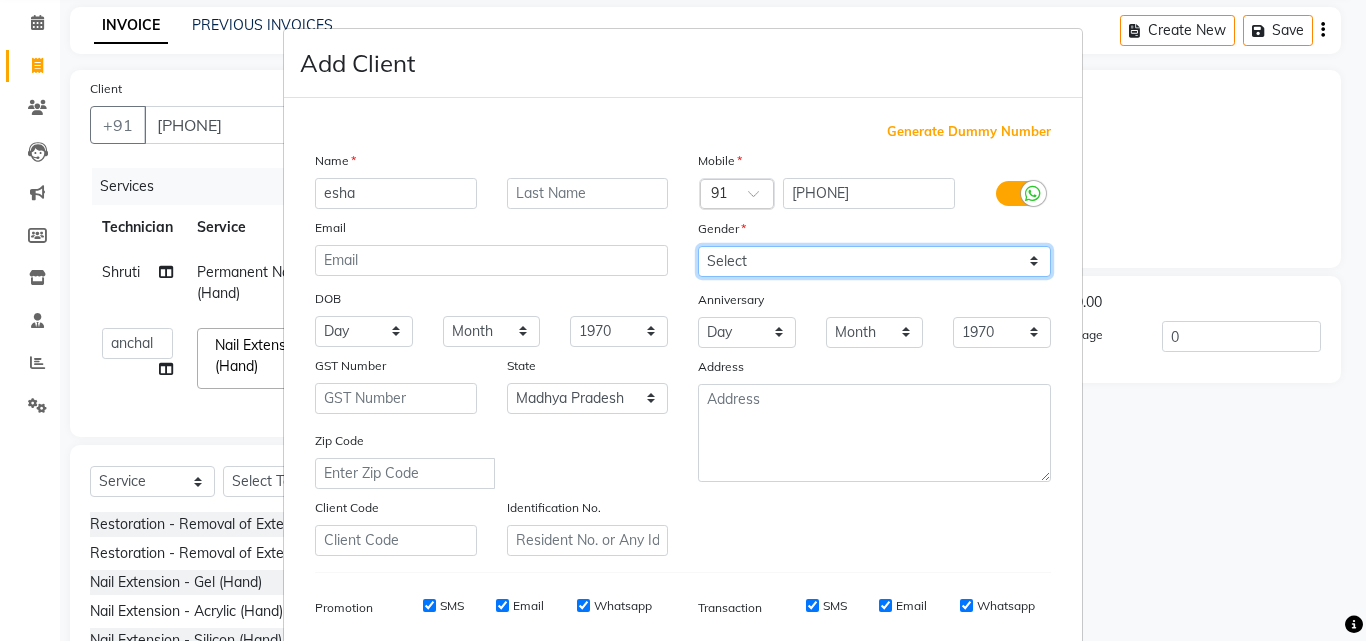 click on "Select Male Female Other Prefer Not To Say" at bounding box center (874, 261) 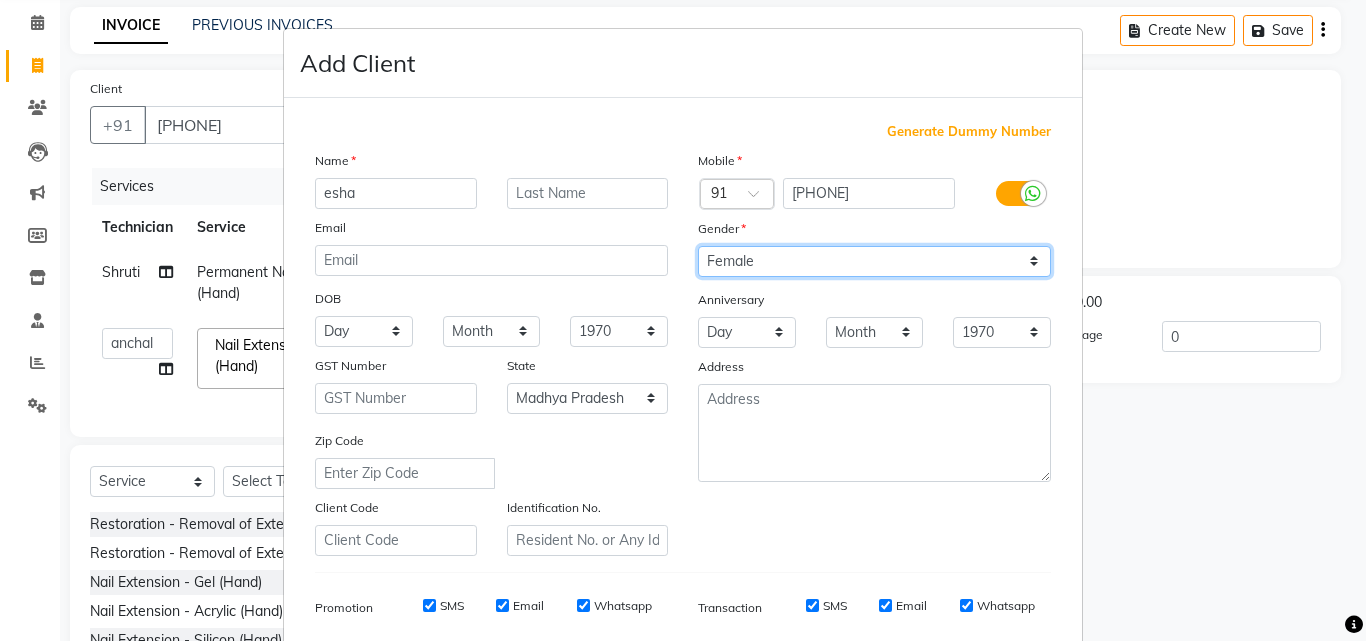 click on "Select Male Female Other Prefer Not To Say" at bounding box center [874, 261] 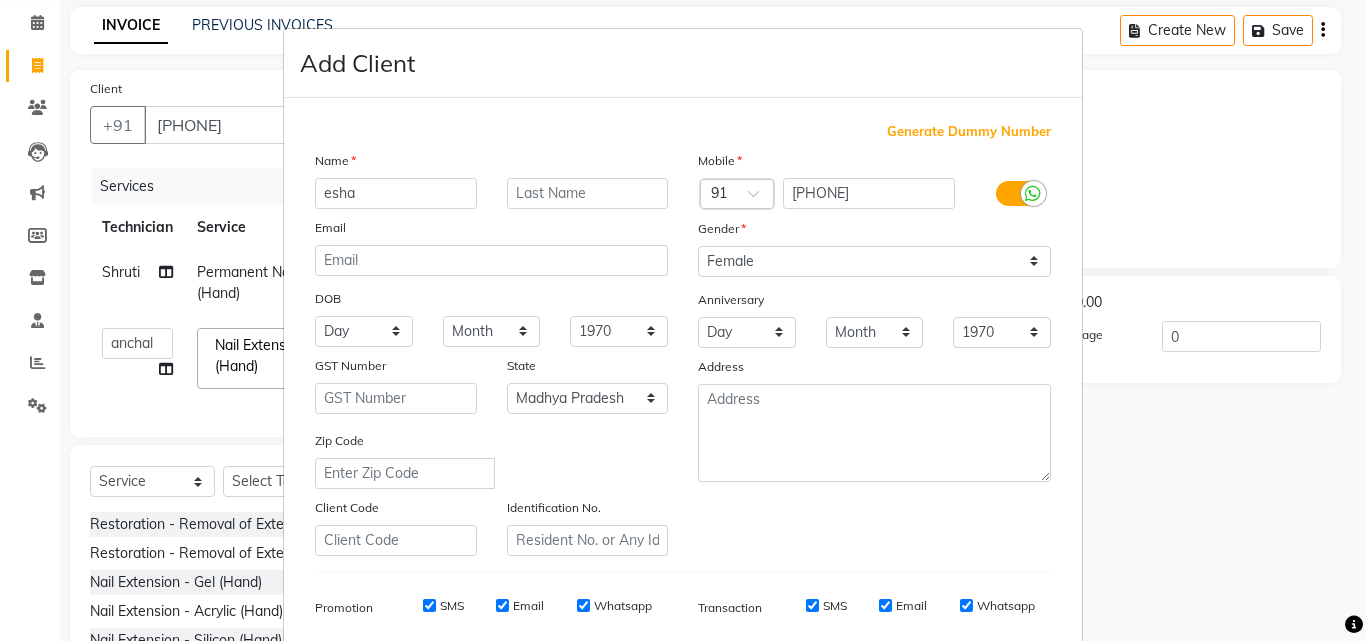 click on "Add Client Generate Dummy Number Name [PERSON] Email DOB Day 01 02 03 04 05 06 07 08 09 10 11 12 13 14 15 16 17 18 19 20 21 22 23 24 25 26 27 28 29 30 31 Month January February March April May June July August September October November December 1940 1941 1942 1943 1944 1945 1946 1947 1948 1949 1950 1951 1952 1953 1954 1955 1956 1957 1958 1959 1960 1961 1962 1963 1964 1965 1966 1967 1968 1969 1970 1971 1972 1973 1974 1975 1976 1977 1978 1979 1980 1981 1982 1983 1984 1985 1986 1987 1988 1989 1990 1991 1992 1993 1994 1995 1996 1997 1998 1999 2000 2001 2002 2003 2004 2005 2006 2007 2008 2009 2010 2011 2012 2013 2014 2015 2016 2017 2018 2019 2020 2021 2022 2023 2024 GST Number State Select Andaman and Nicobar Islands Andhra Pradesh Arunachal Pradesh Assam Bihar Chandigarh Chhattisgarh Dadra and Nagar Haveli Daman and Diu Delhi Goa Gujarat Haryana Himachal Pradesh Jammu and Kashmir Jharkhand Karnataka Kerala Lakshadweep Madhya Pradesh Maharashtra Manipur Meghalaya Mizoram Nagaland Odisha Pondicherry Punjab Rajasthan" at bounding box center [683, 320] 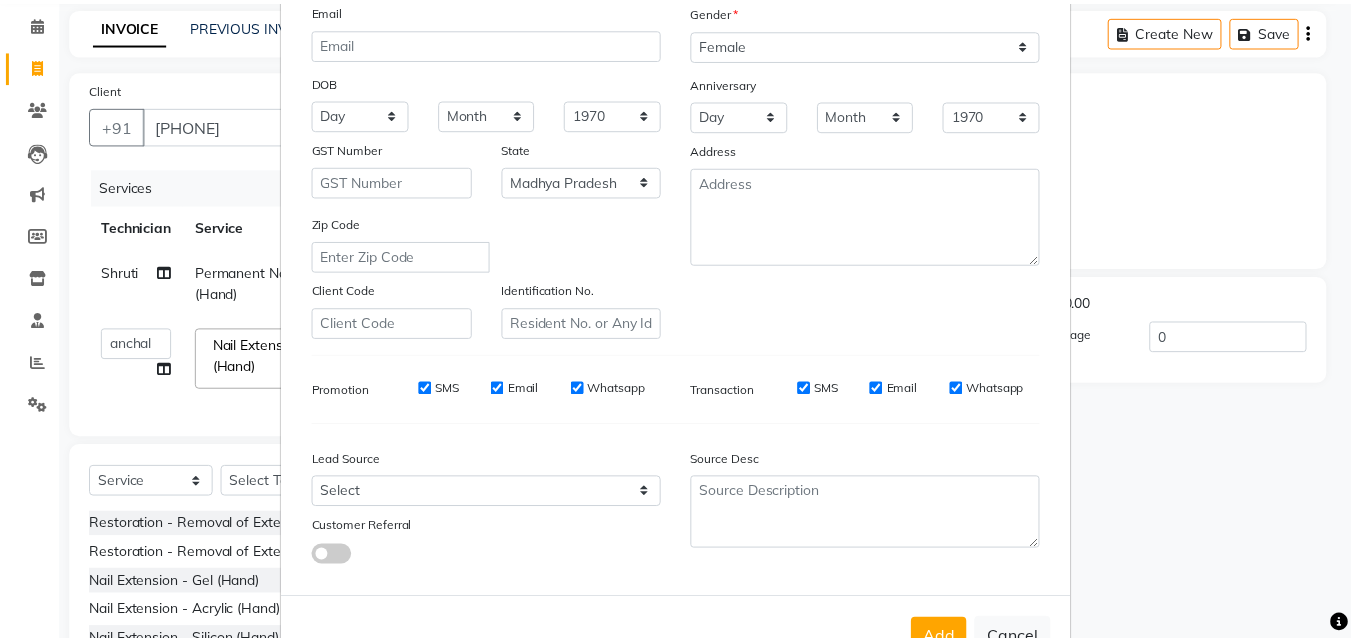 scroll, scrollTop: 240, scrollLeft: 0, axis: vertical 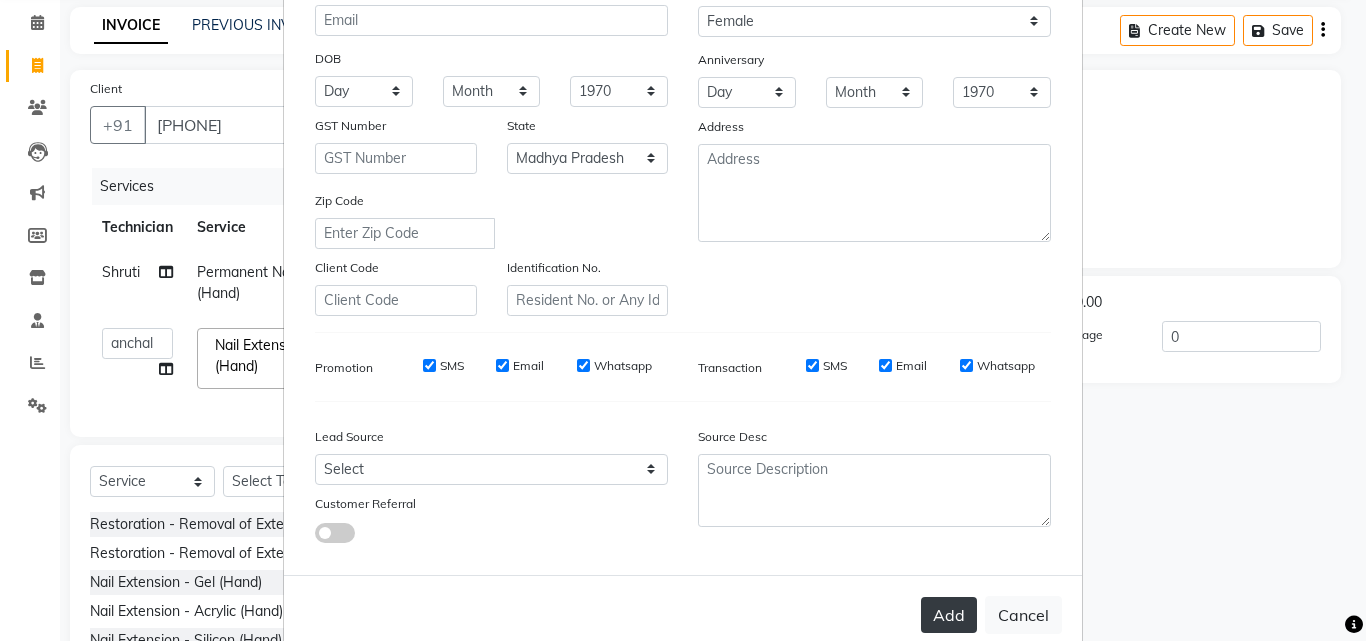 click on "Add" at bounding box center [949, 615] 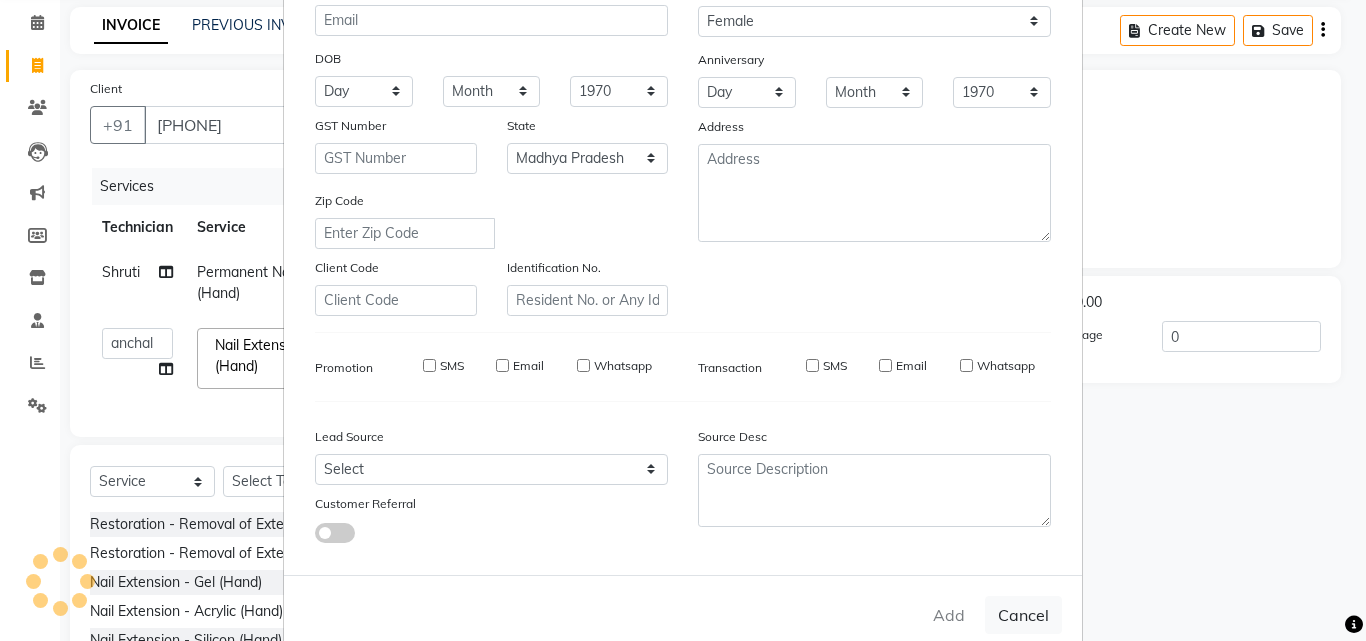 type on "[PHONE]" 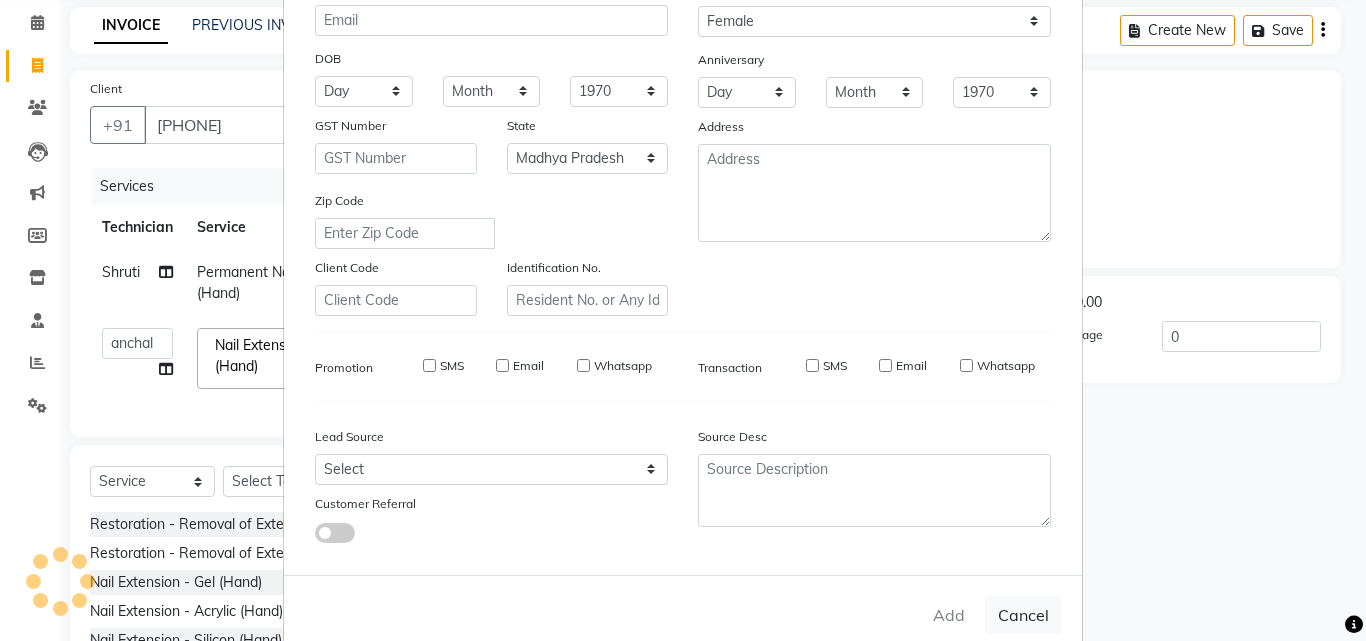 type 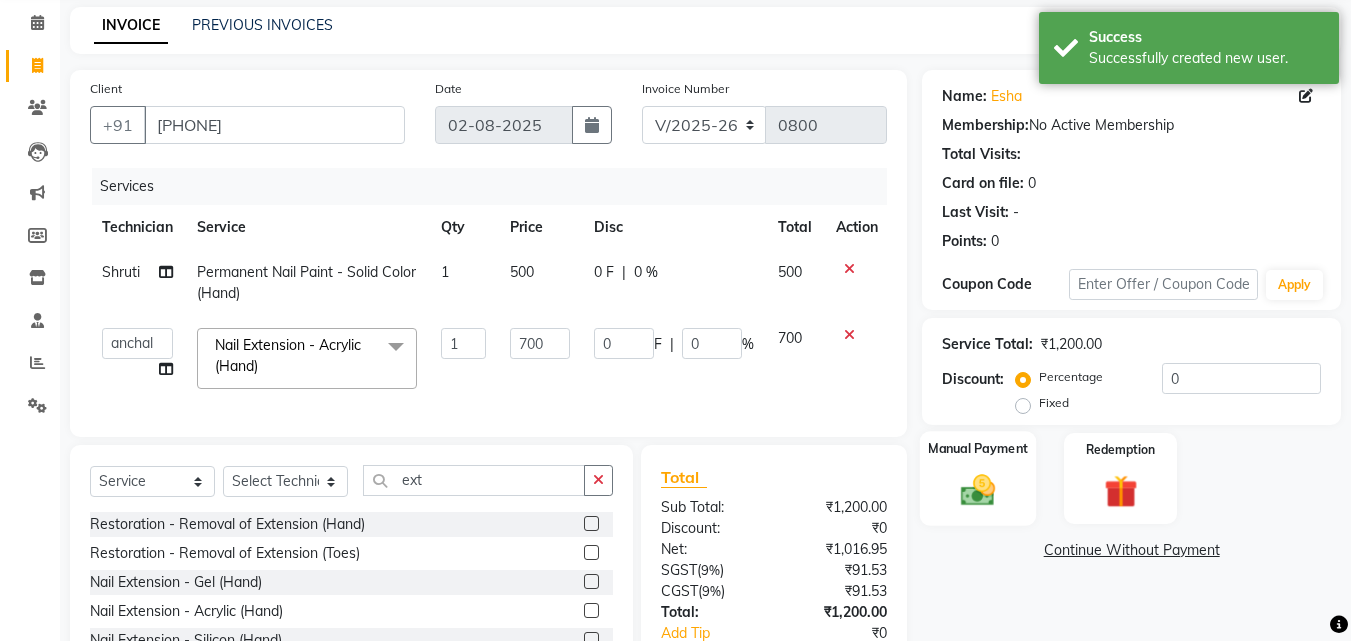 click on "Manual Payment" 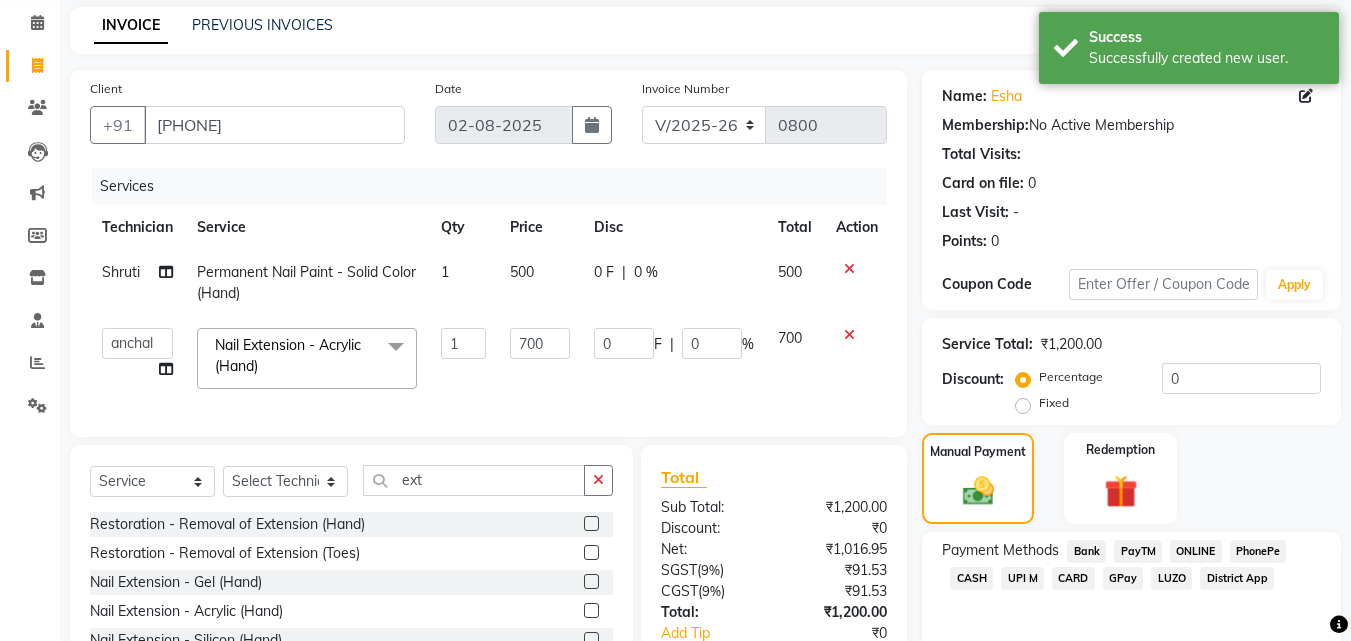 click on "UPI M" 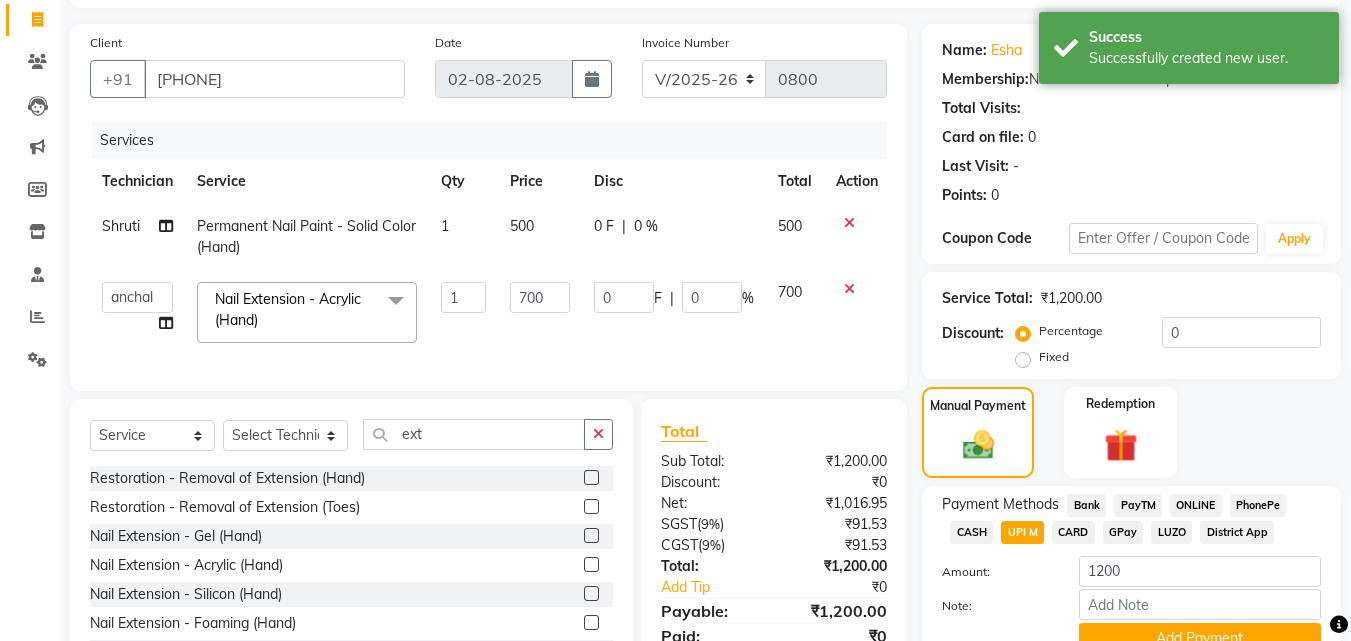 scroll, scrollTop: 224, scrollLeft: 0, axis: vertical 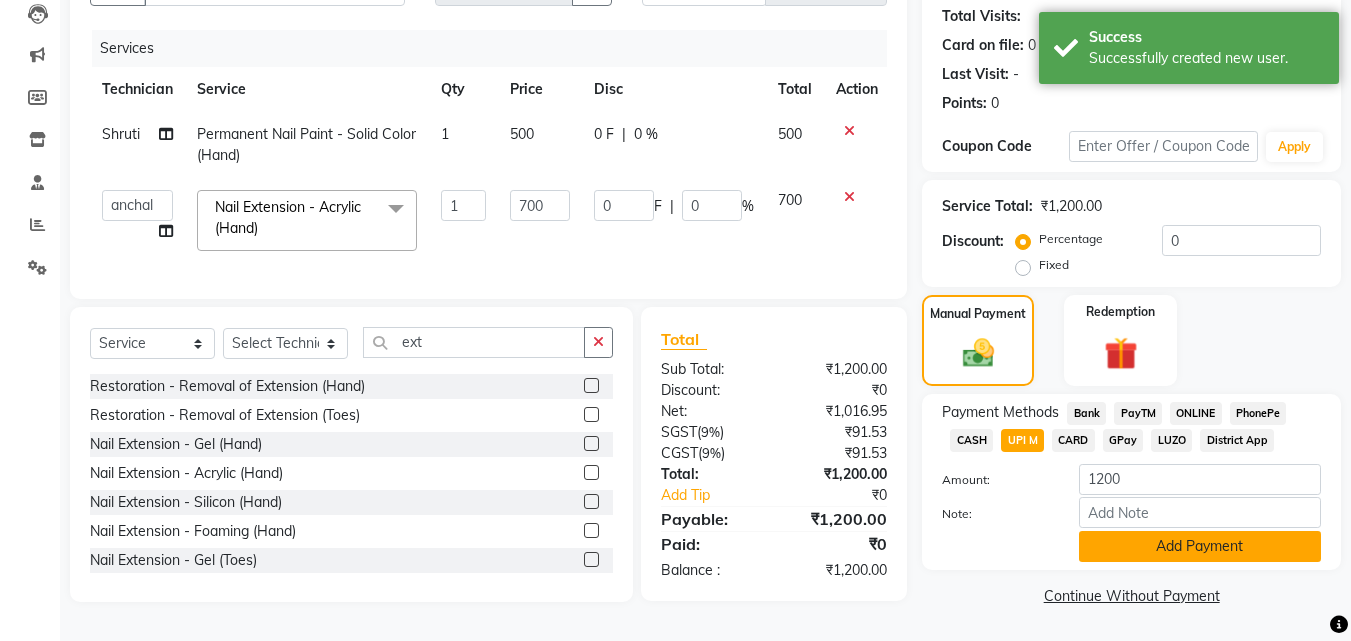 click on "Add Payment" 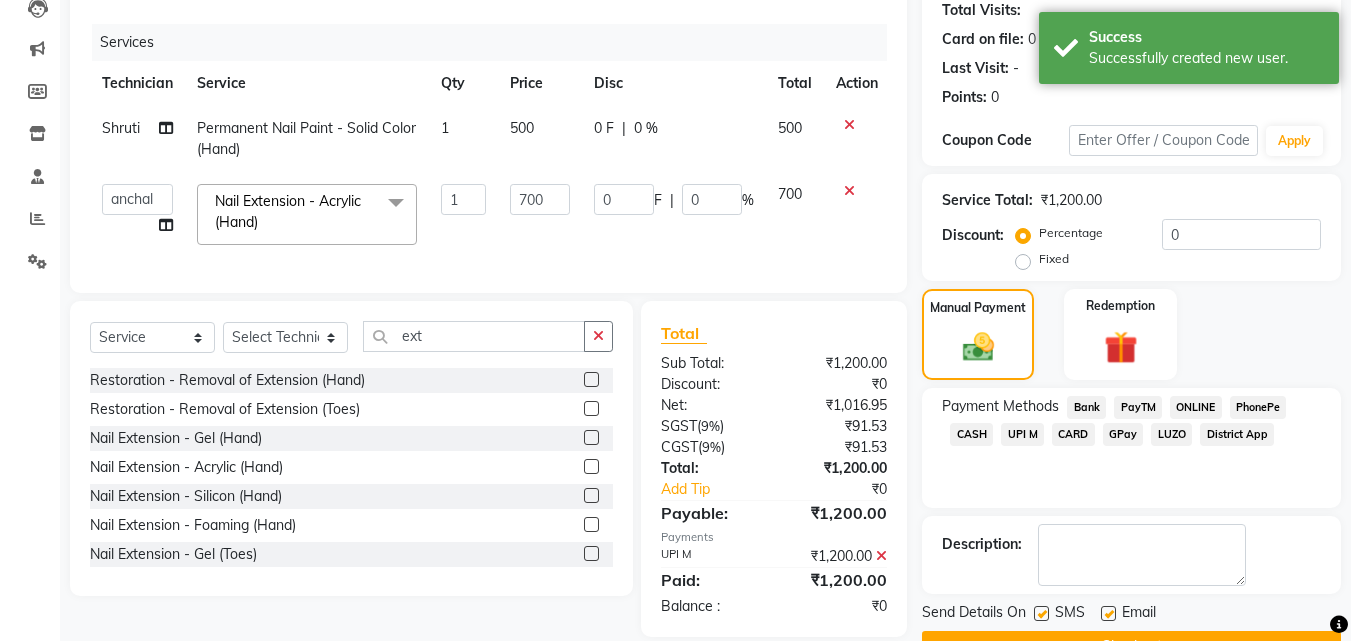 scroll, scrollTop: 275, scrollLeft: 0, axis: vertical 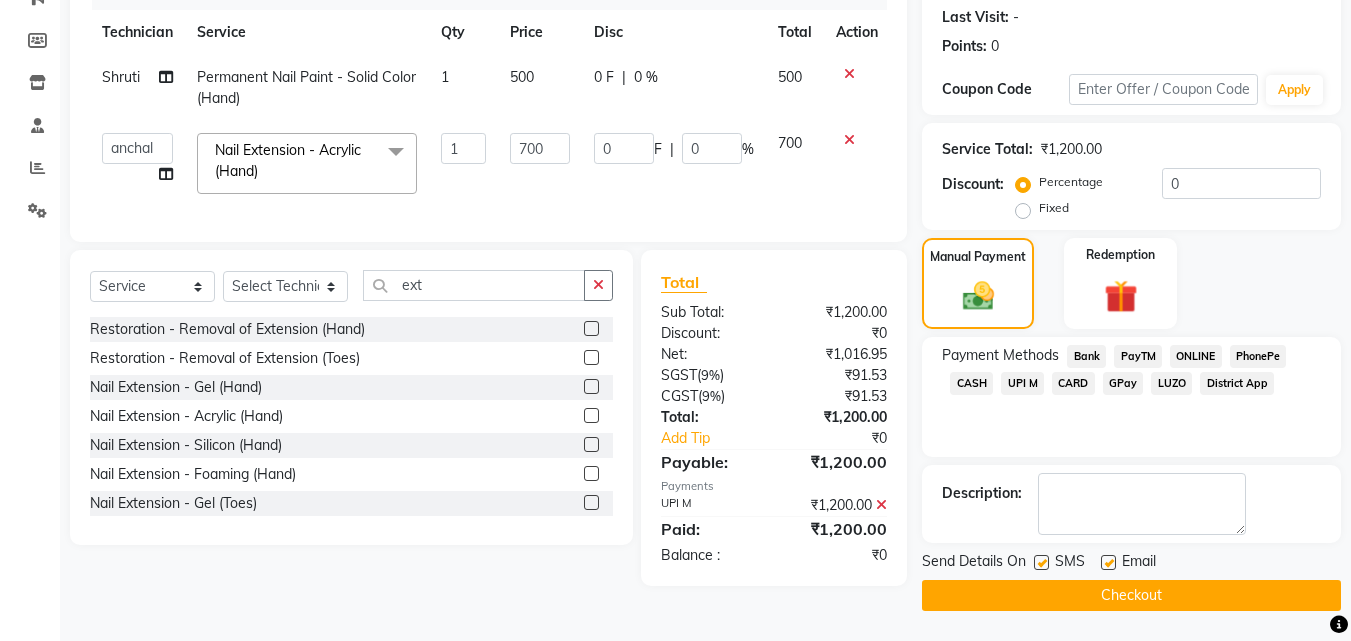 click on "Checkout" 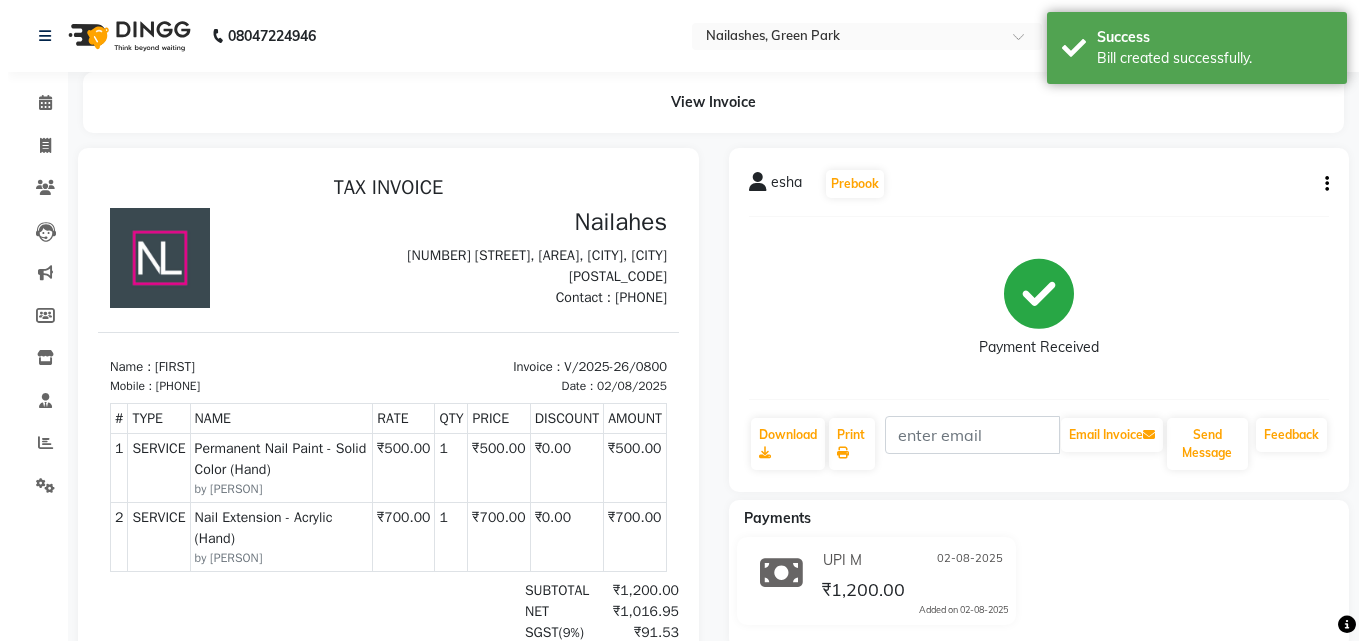 scroll, scrollTop: 0, scrollLeft: 0, axis: both 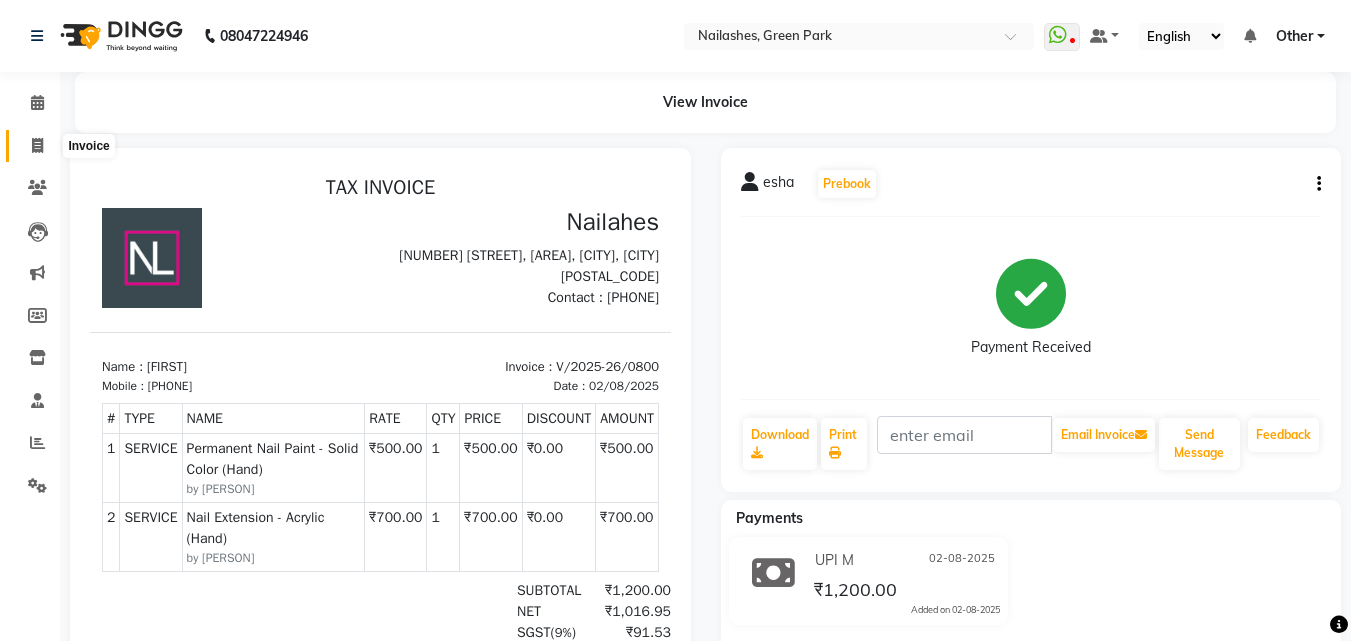 click 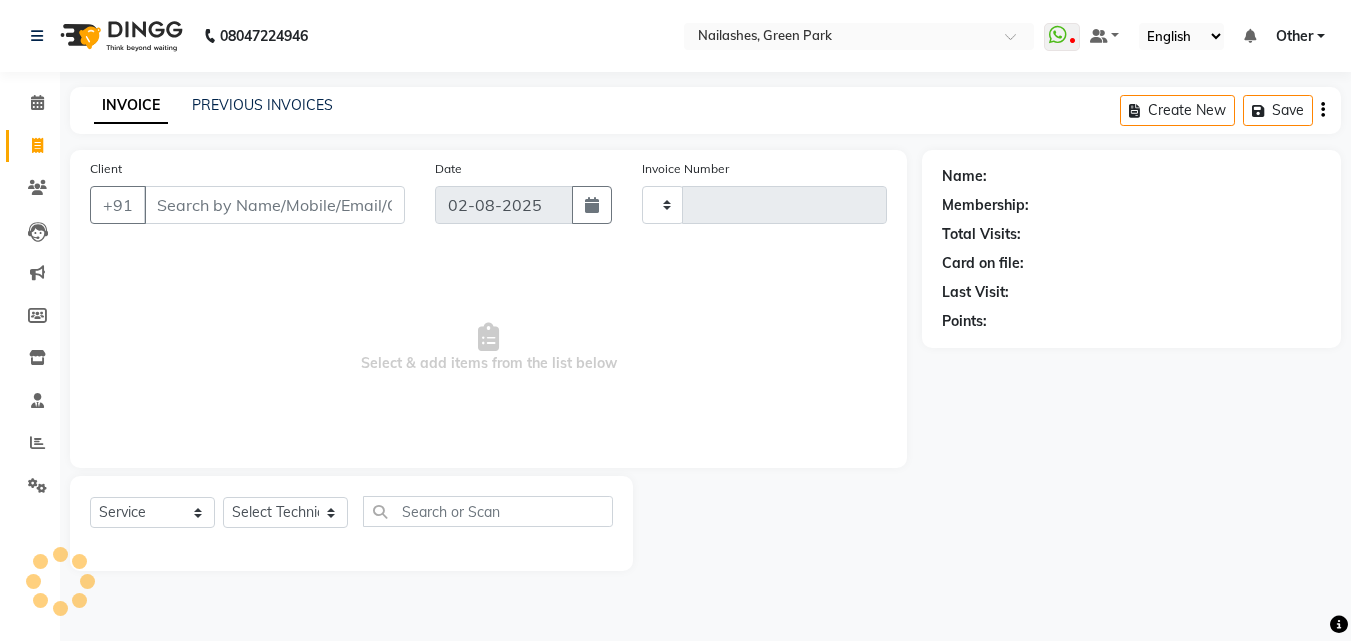 type on "0801" 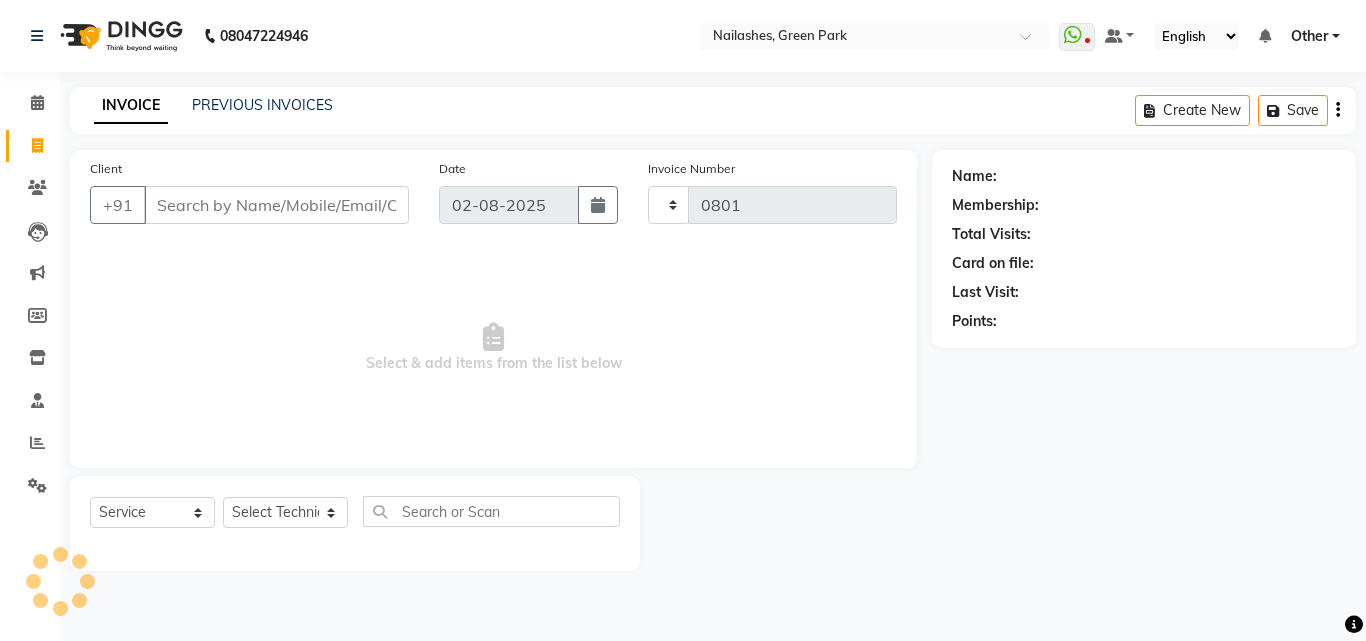 select on "3755" 